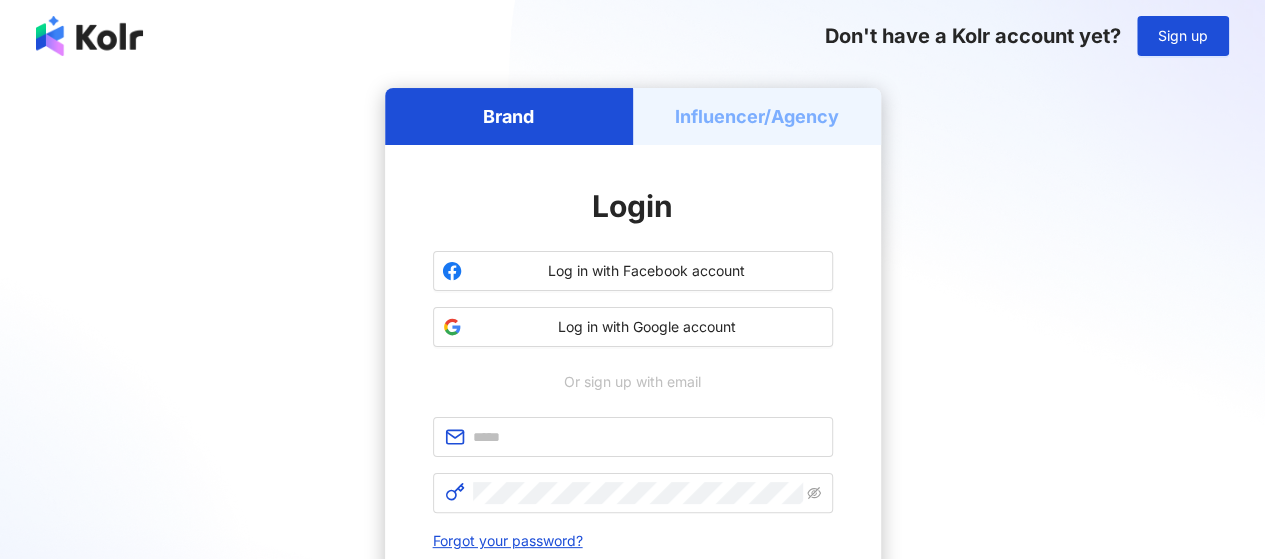 scroll, scrollTop: 41, scrollLeft: 0, axis: vertical 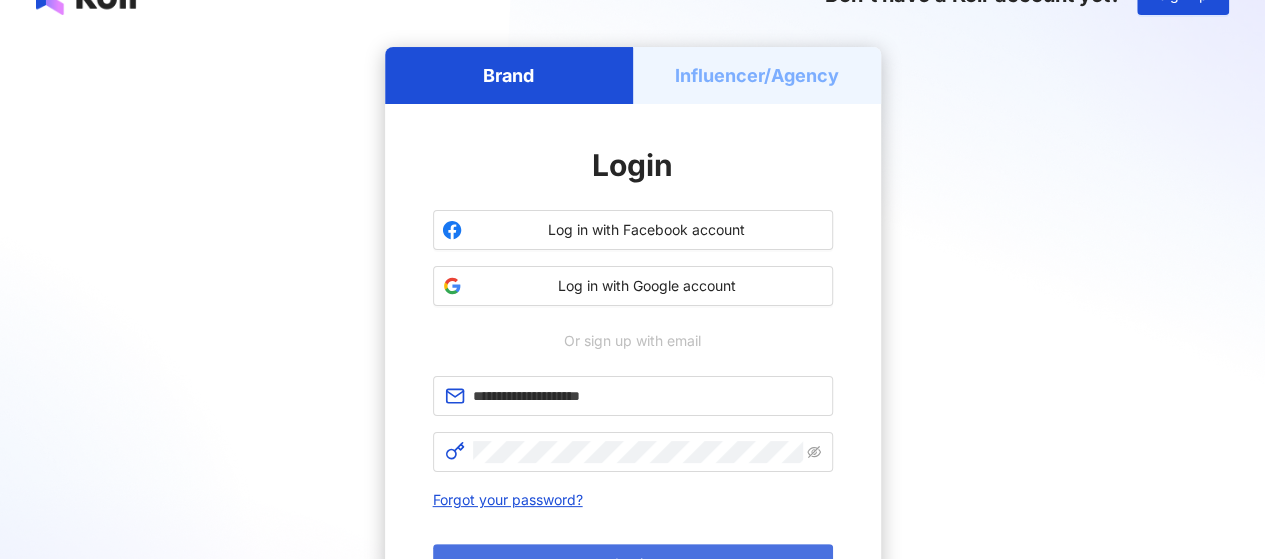 click on "Login" at bounding box center (633, 564) 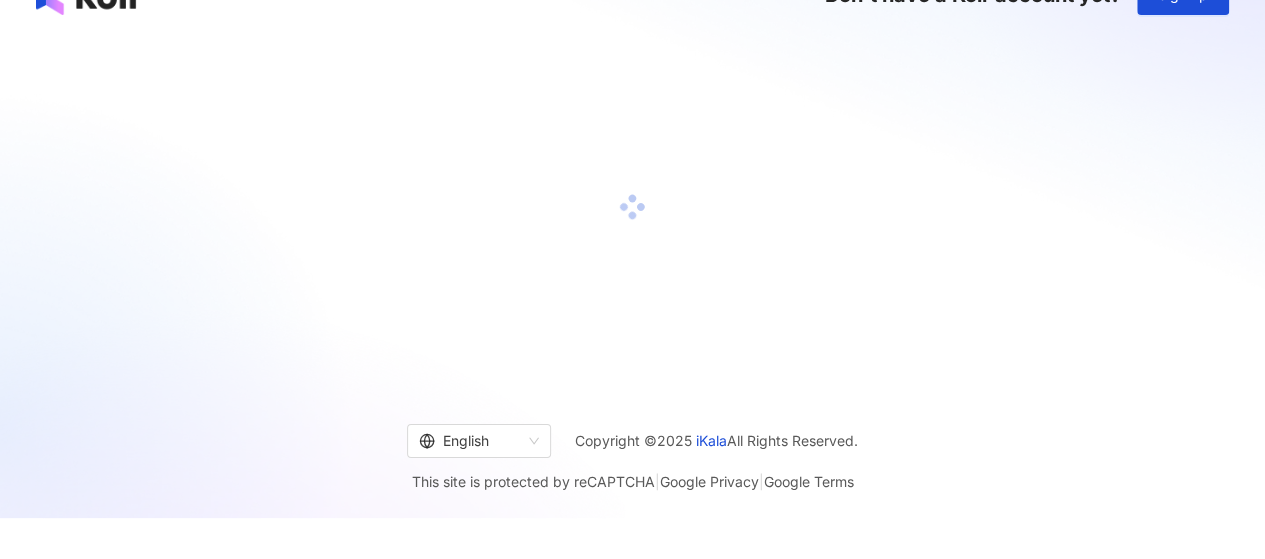 scroll, scrollTop: 92, scrollLeft: 0, axis: vertical 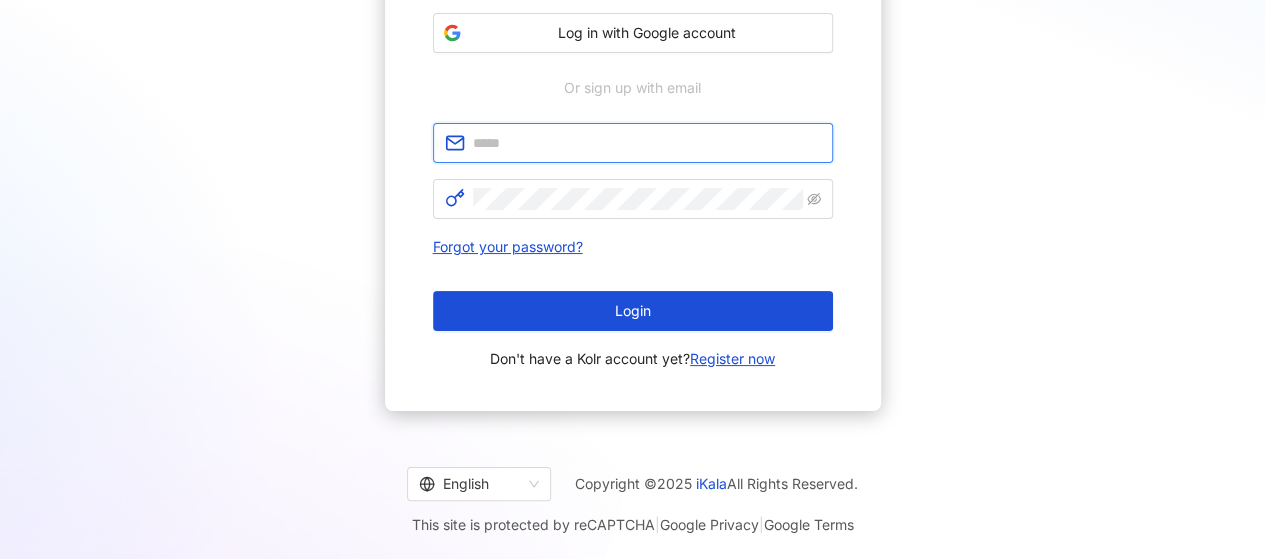 type on "**********" 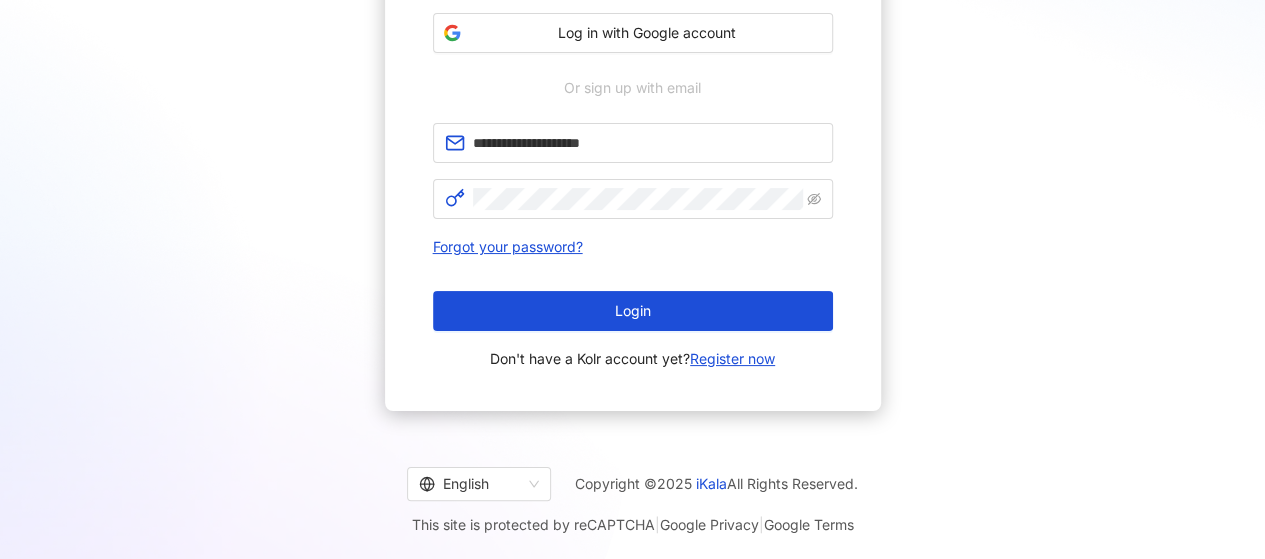 scroll, scrollTop: 0, scrollLeft: 0, axis: both 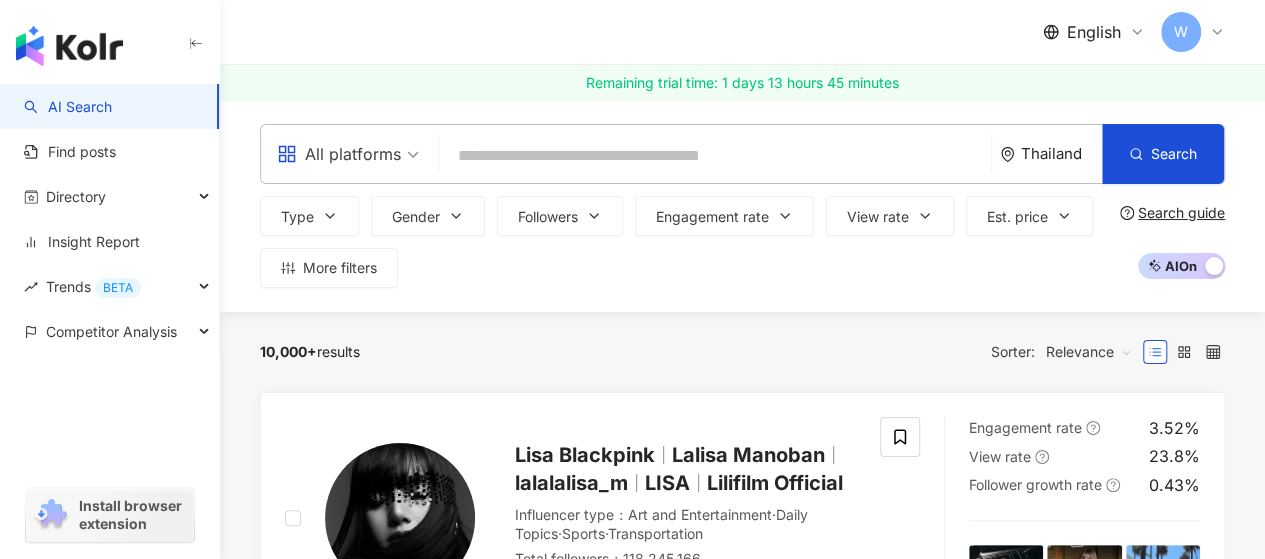 click at bounding box center [715, 156] 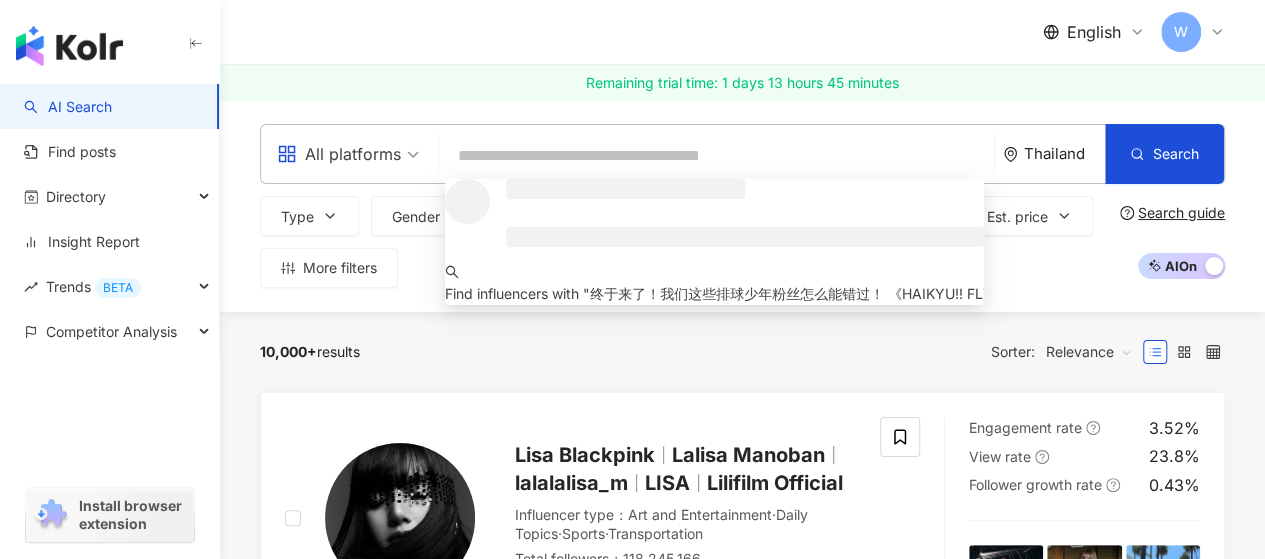 scroll, scrollTop: 0, scrollLeft: 0, axis: both 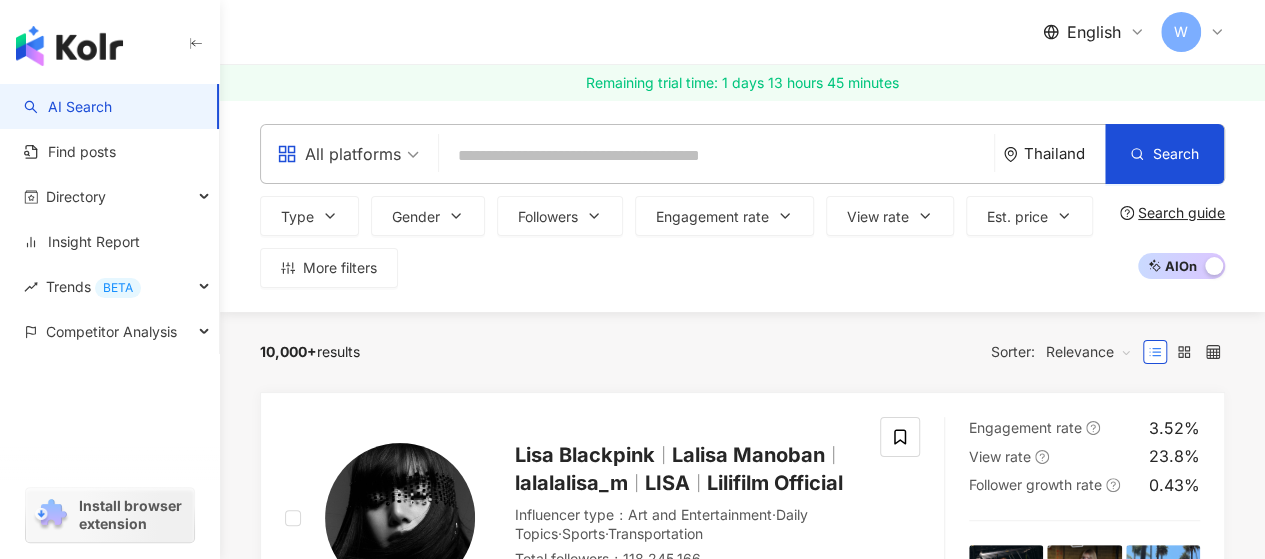 paste on "**********" 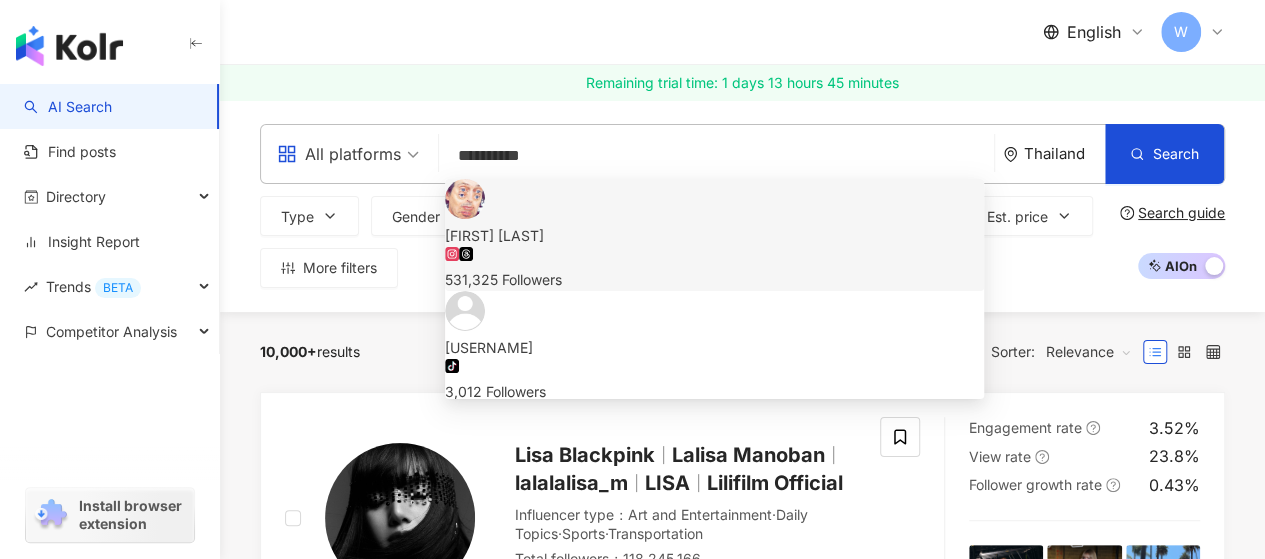 click on "Freudonidas Chartpong" at bounding box center [714, 236] 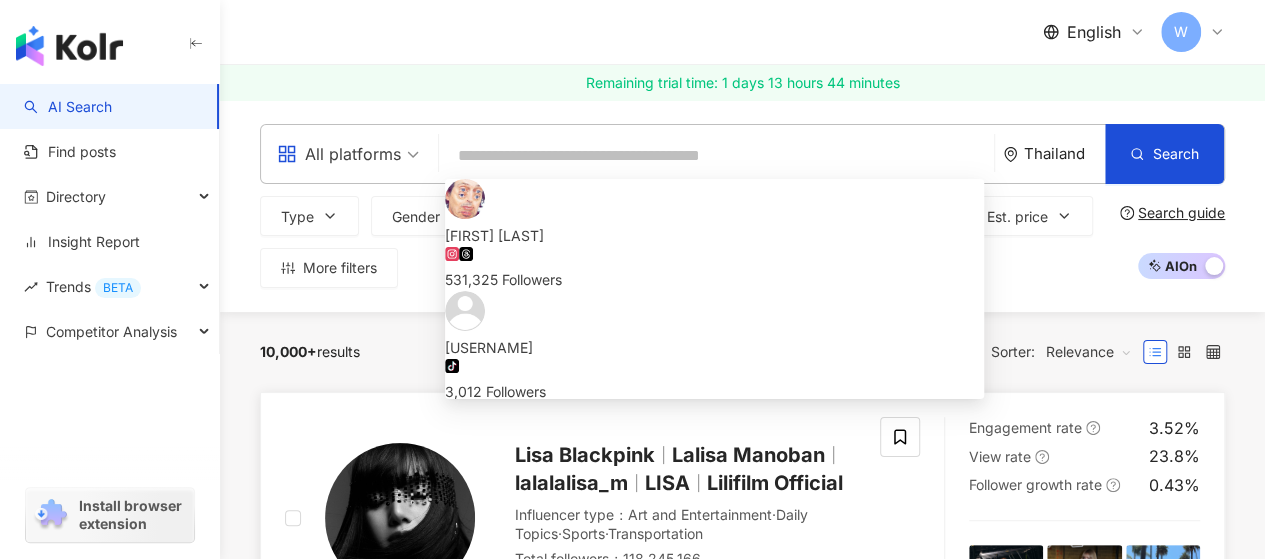 click on "Engagement rate" at bounding box center (724, 216) 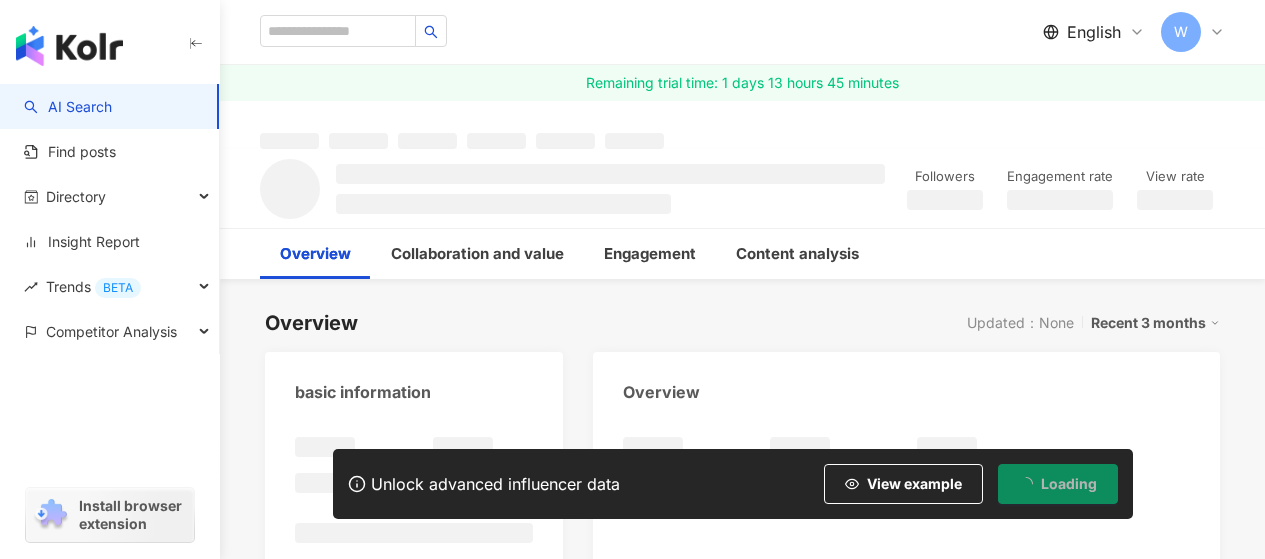 scroll, scrollTop: 0, scrollLeft: 0, axis: both 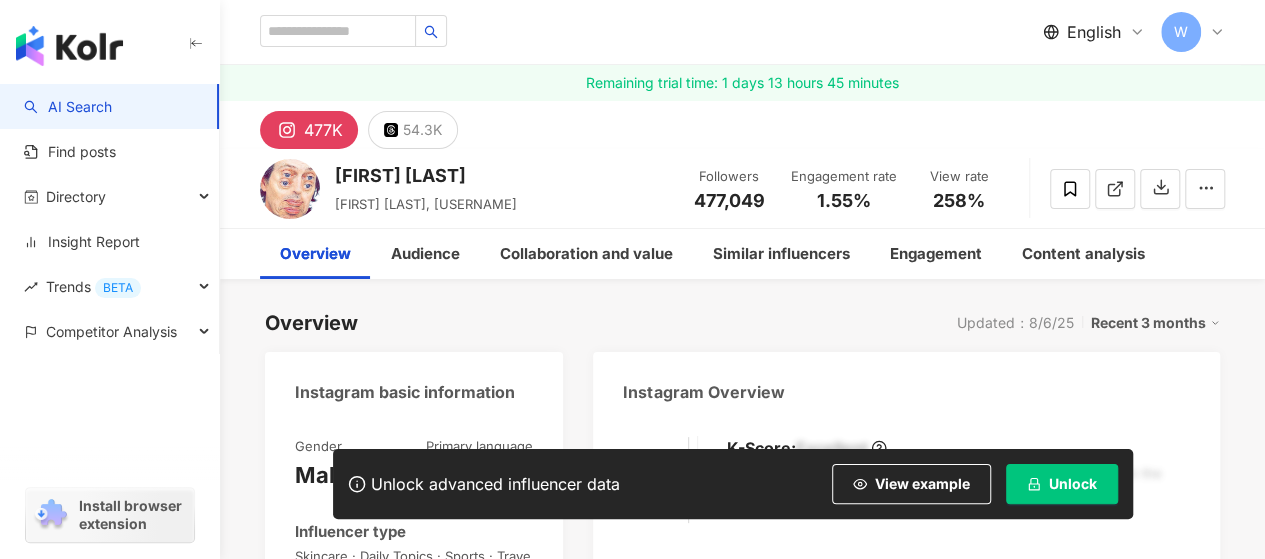 click on "Unlock" at bounding box center (1073, 484) 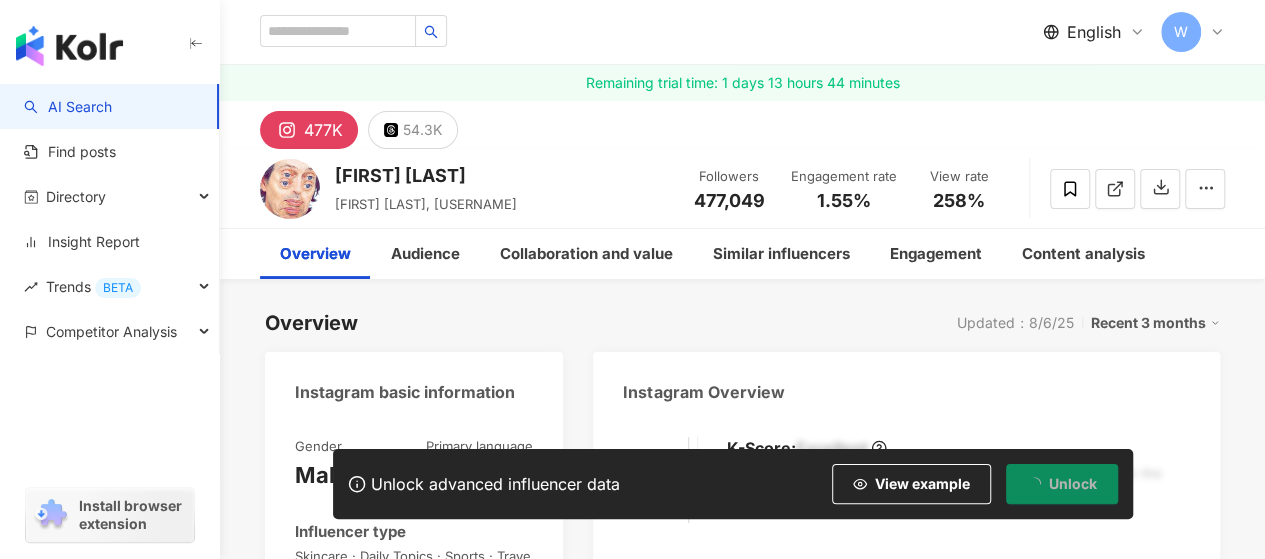scroll, scrollTop: 0, scrollLeft: 0, axis: both 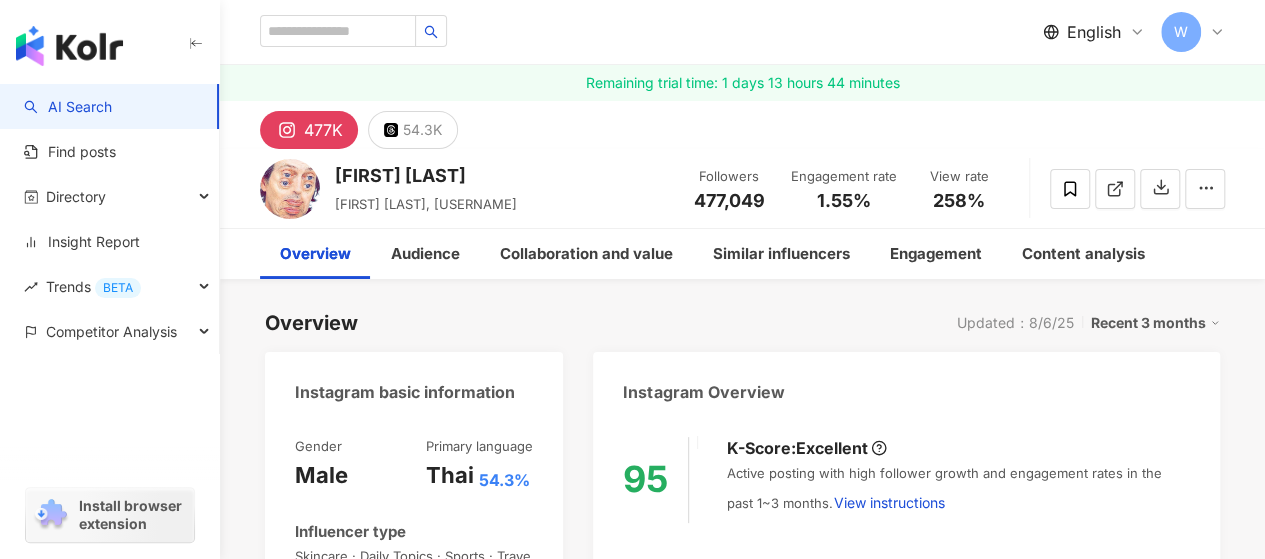 drag, startPoint x: 760, startPoint y: 201, endPoint x: 696, endPoint y: 193, distance: 64.49806 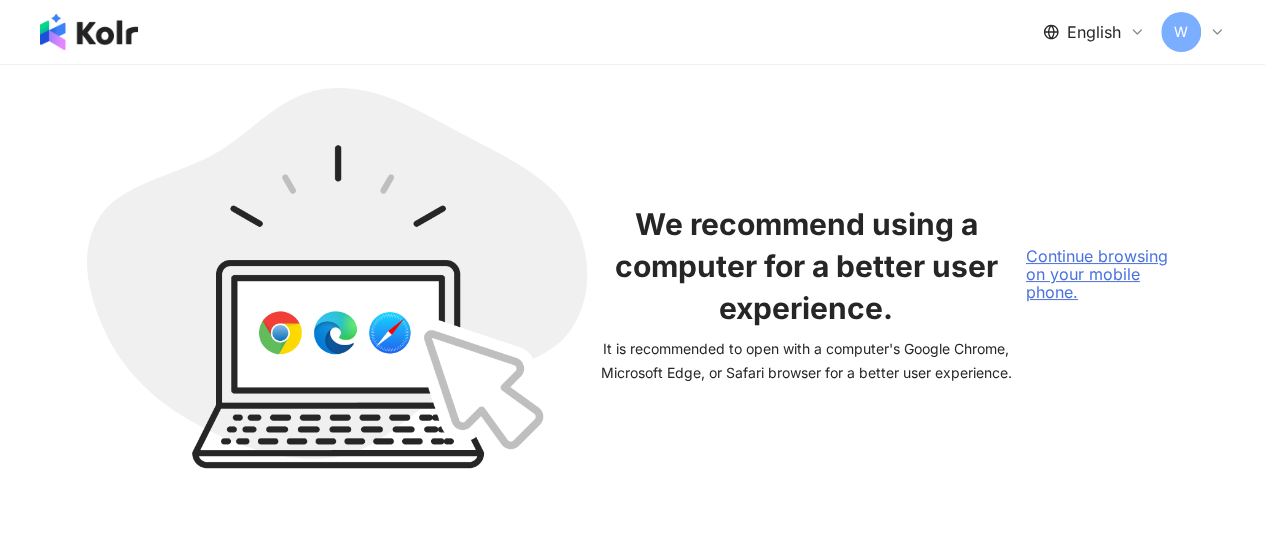 click on "Continue browsing on your mobile phone." at bounding box center [1102, 274] 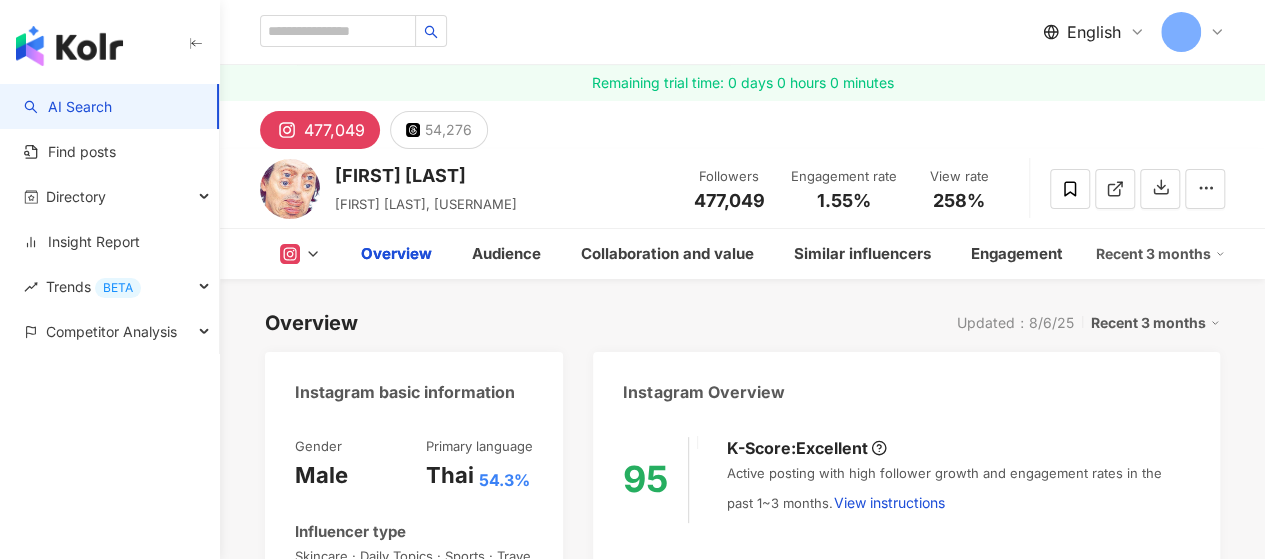 click on "95 K-Score :   Excellent Active posting with high follower growth and engagement rates in the past 1~3 months. View instructions Followers   477,049 Engagement rate   1.55% Good View rate   258% Excellent Follower growth rate   -0.56% General Primary audience gender   Female 55.5% Primary audience age   25-34 y 38.5% Sponsored post ratio   80%" at bounding box center (906, 641) 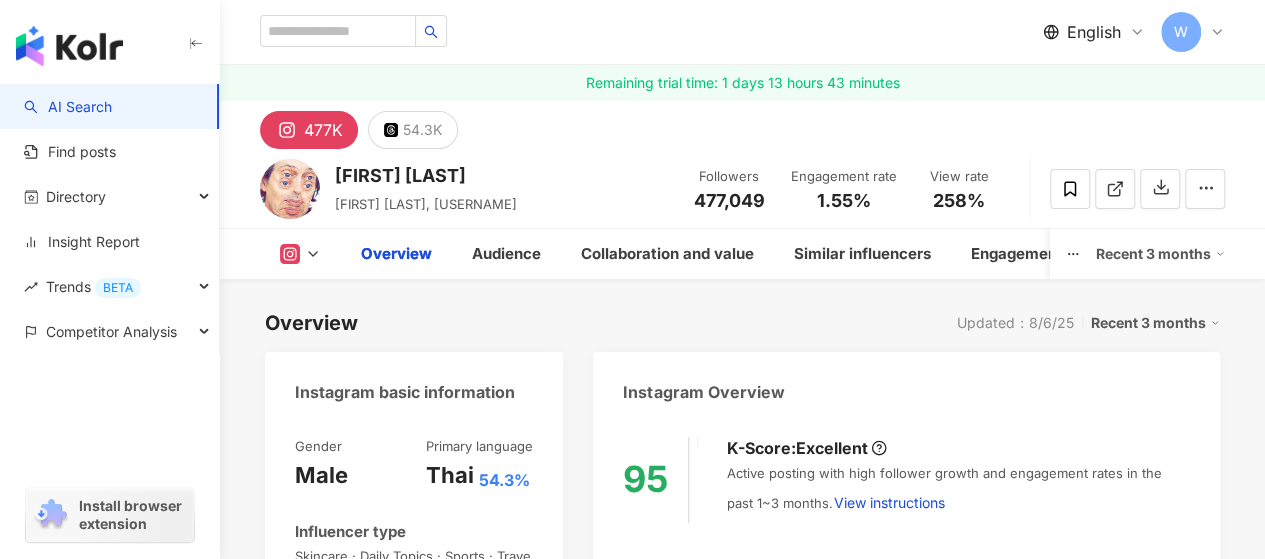 scroll, scrollTop: 300, scrollLeft: 0, axis: vertical 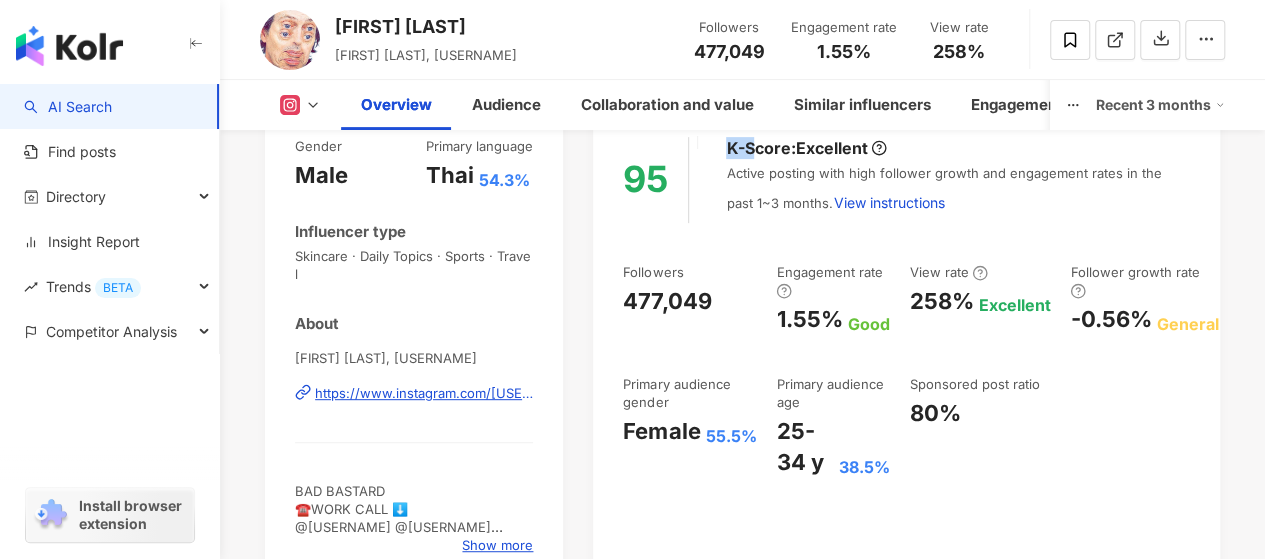 drag, startPoint x: 708, startPoint y: 433, endPoint x: 752, endPoint y: 435, distance: 44.04543 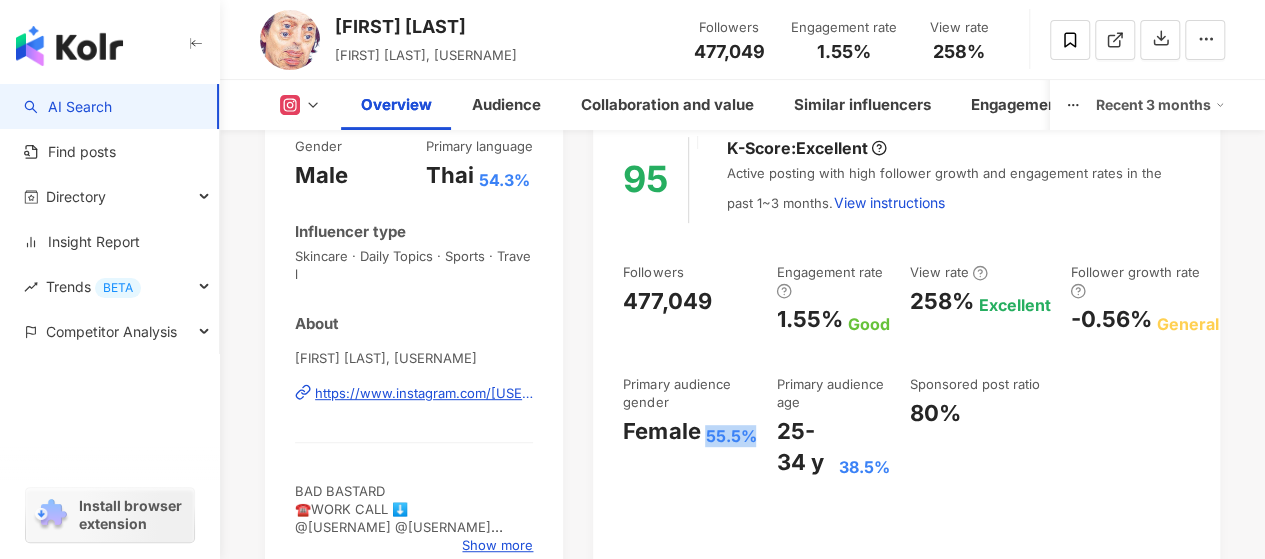 click on "25-34 y" at bounding box center (804, 447) 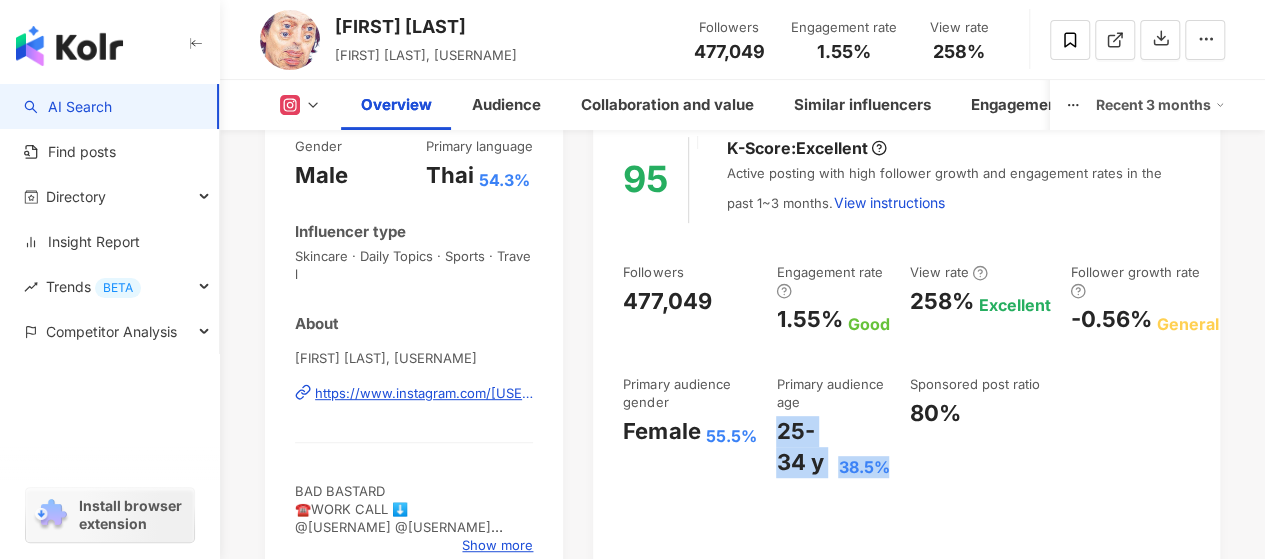 drag, startPoint x: 844, startPoint y: 442, endPoint x: 894, endPoint y: 469, distance: 56.82429 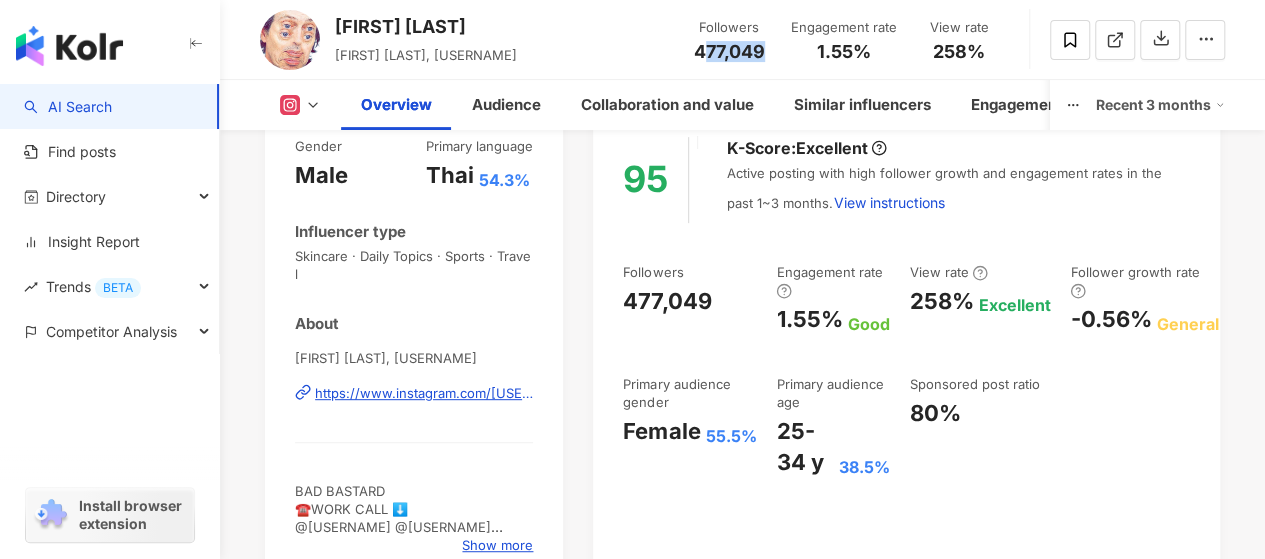 click on "477,049" at bounding box center (729, 51) 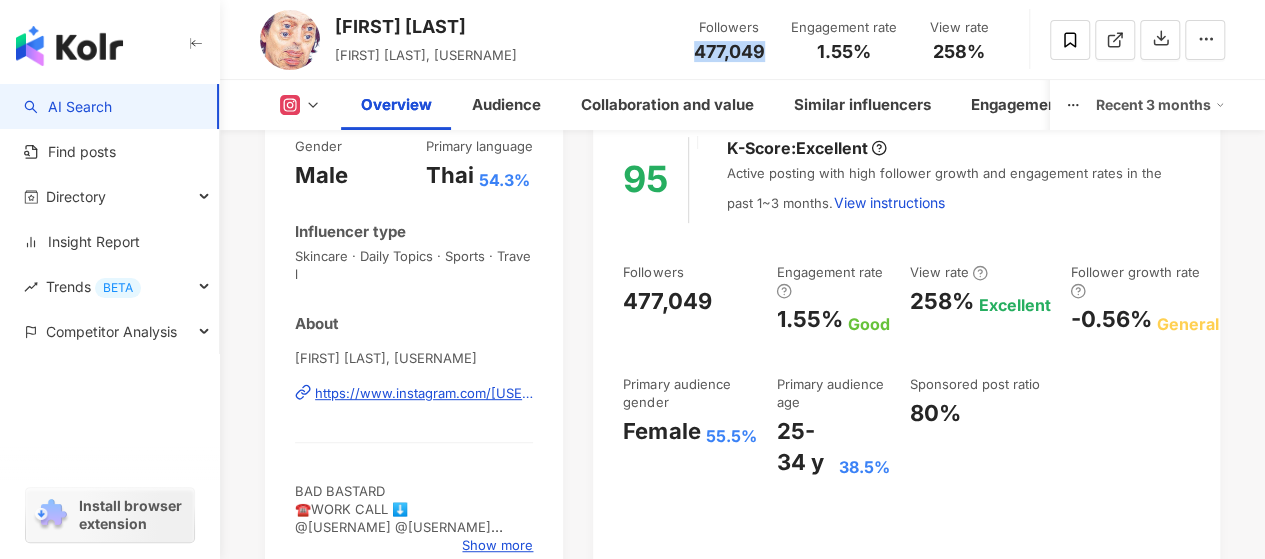 drag, startPoint x: 778, startPoint y: 51, endPoint x: 692, endPoint y: 49, distance: 86.023254 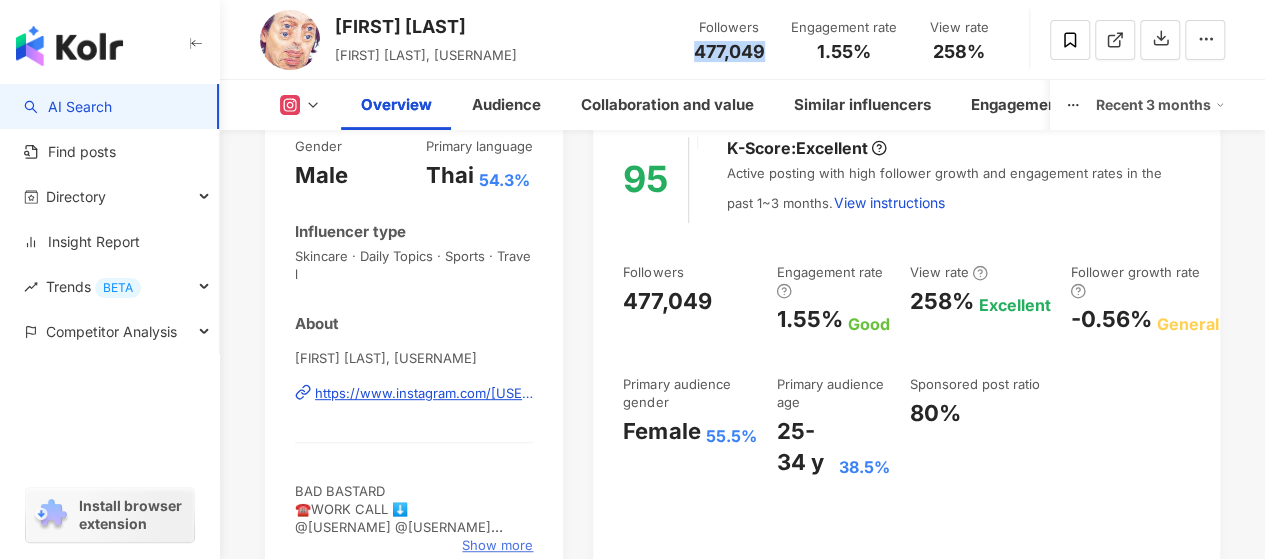 scroll, scrollTop: 500, scrollLeft: 0, axis: vertical 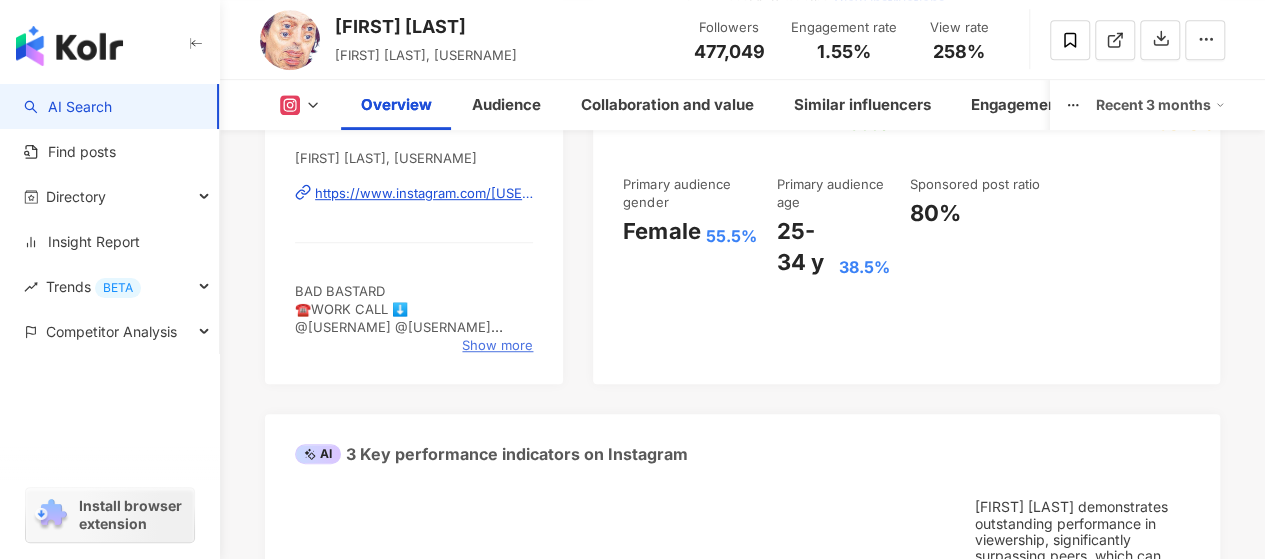 click on "Show more" at bounding box center (497, 345) 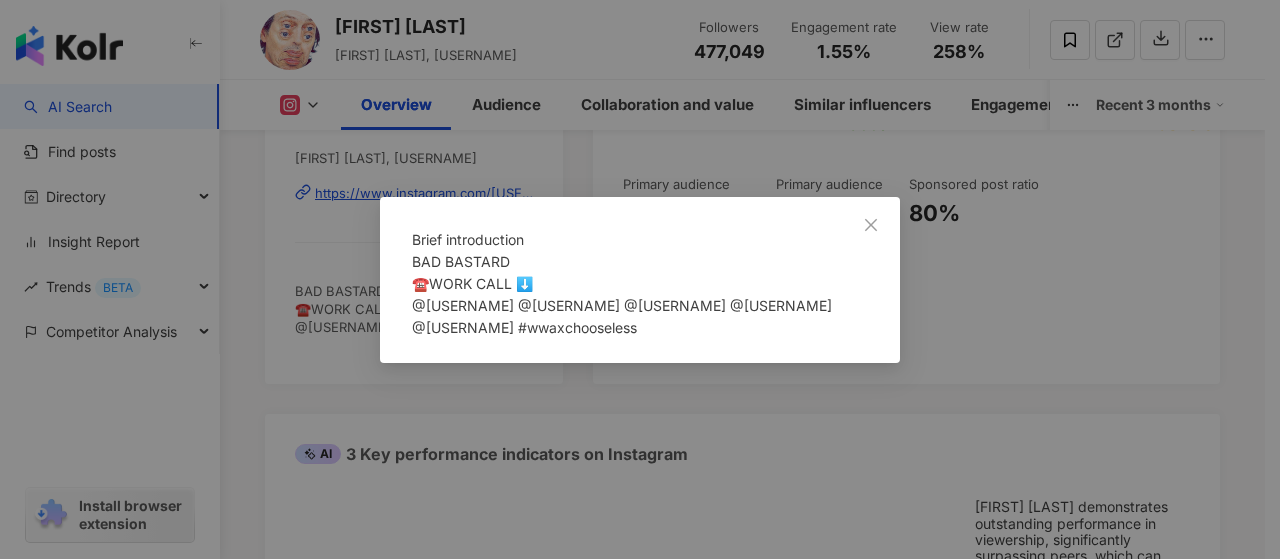 drag, startPoint x: 420, startPoint y: 289, endPoint x: 721, endPoint y: 345, distance: 306.16498 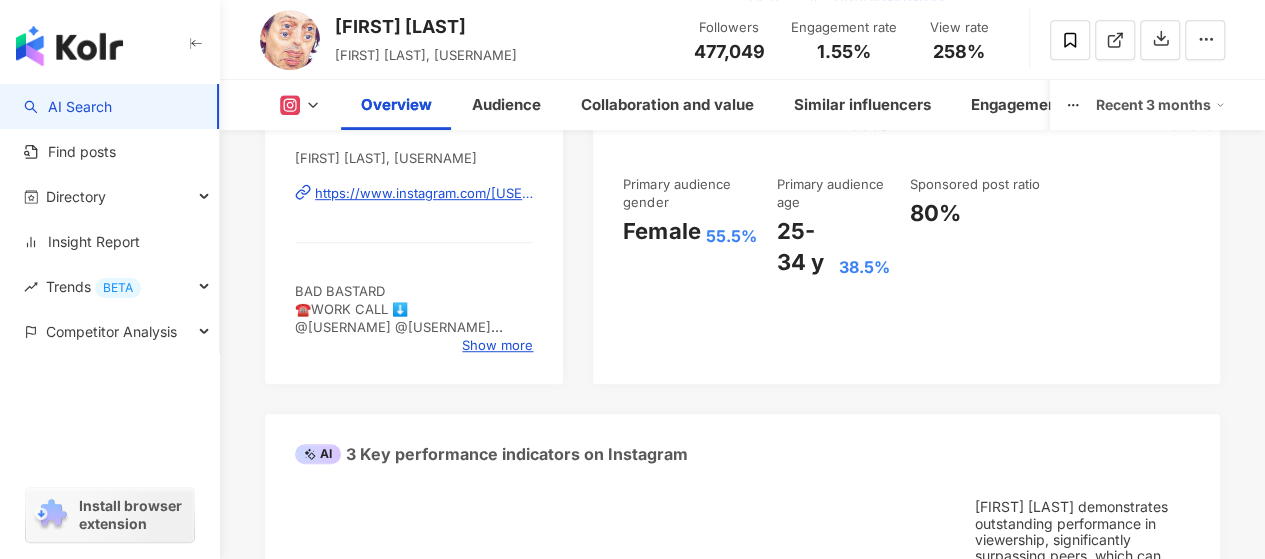 click at bounding box center [338, -469] 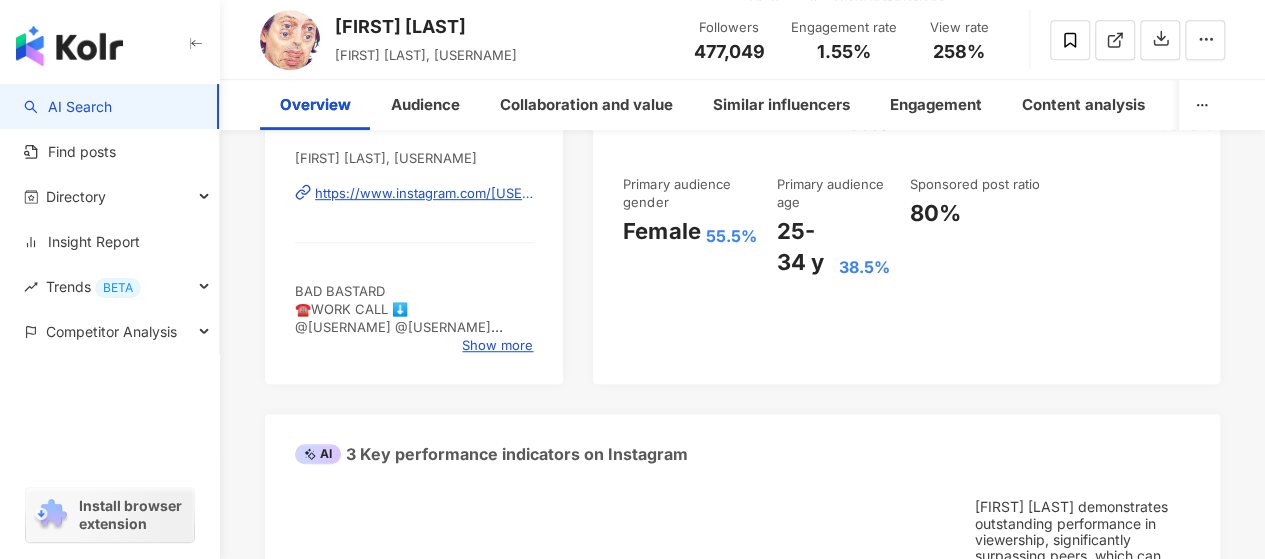 scroll, scrollTop: 0, scrollLeft: 0, axis: both 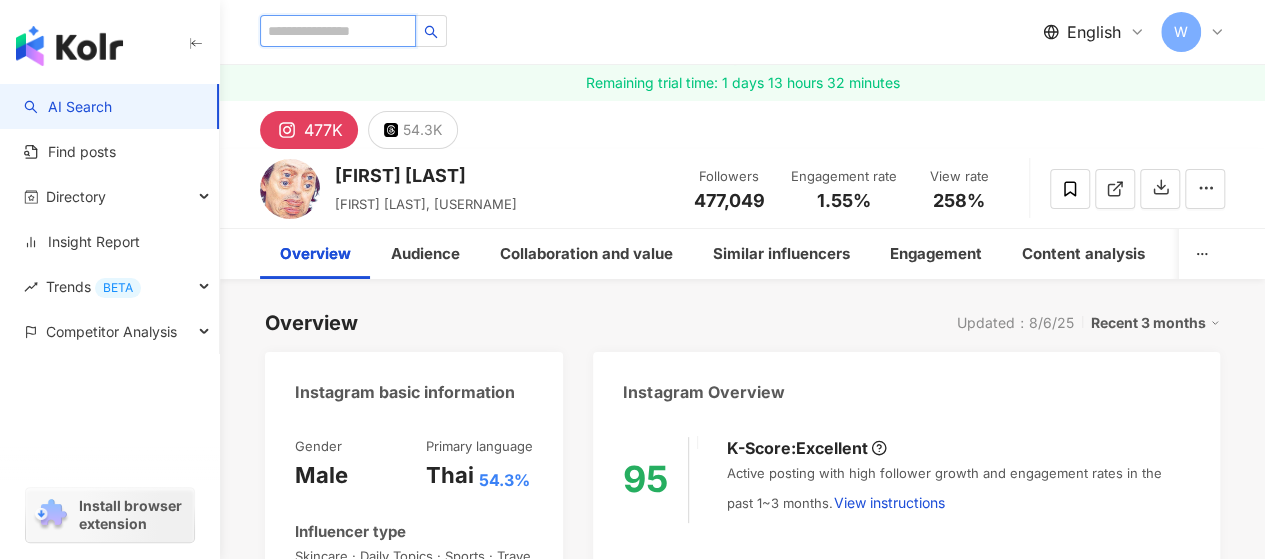 paste on "**********" 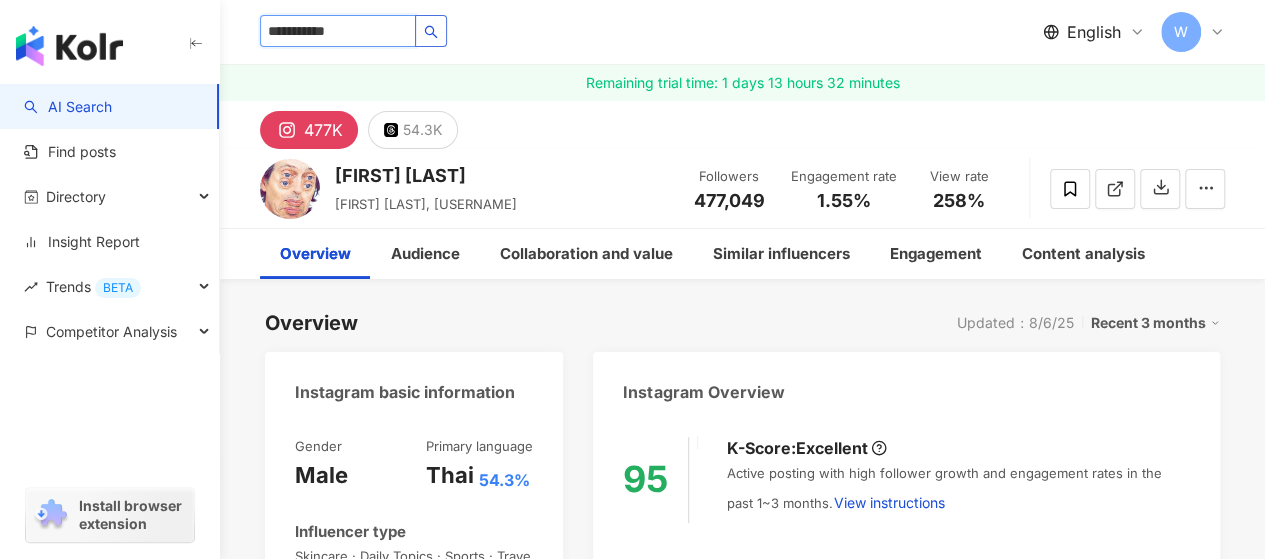 click at bounding box center (431, 31) 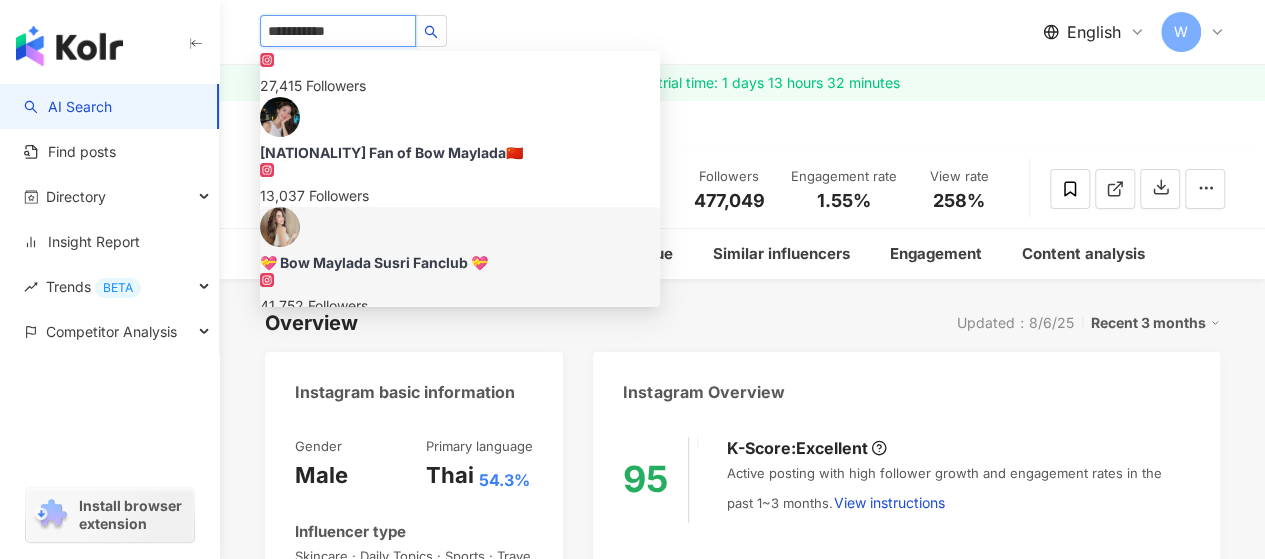 scroll, scrollTop: 200, scrollLeft: 0, axis: vertical 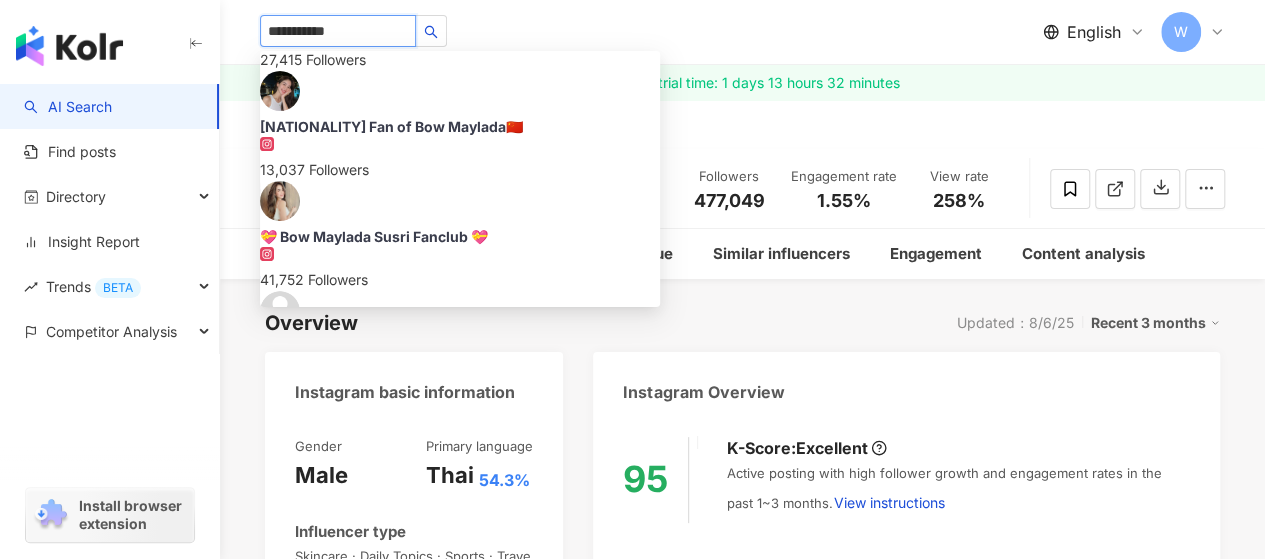 click on "6,333,626   Followers" at bounding box center [460, 500] 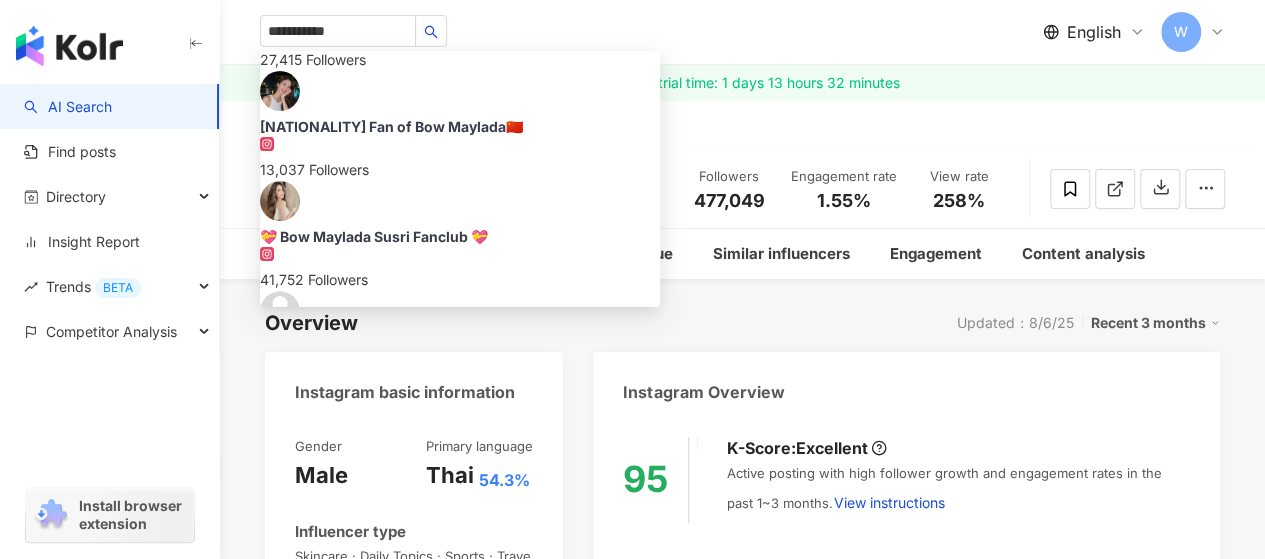 type 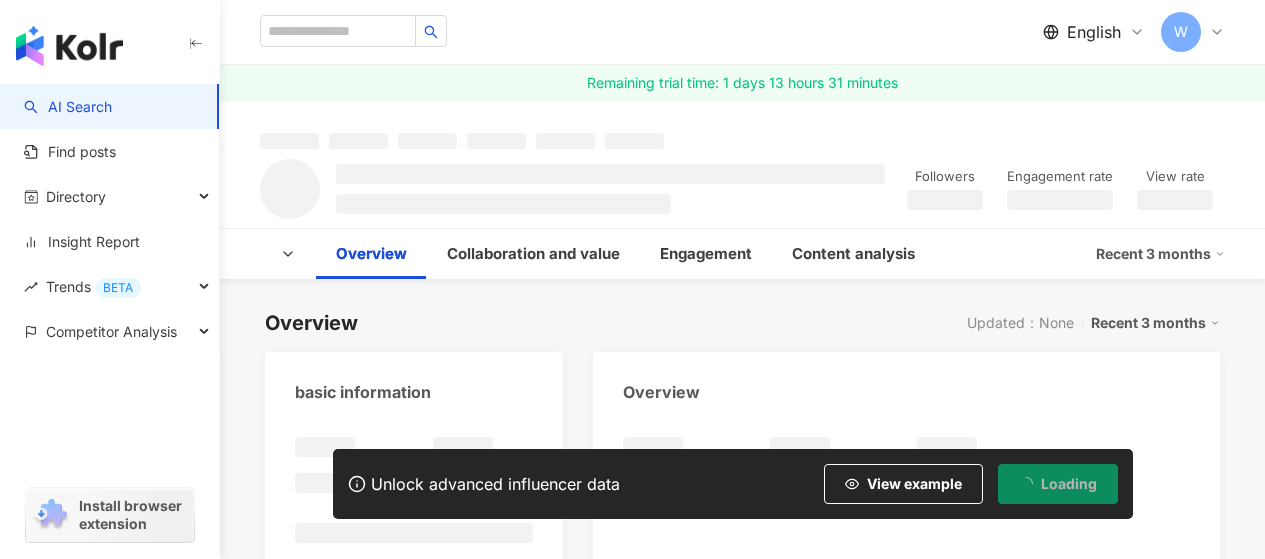 scroll, scrollTop: 0, scrollLeft: 0, axis: both 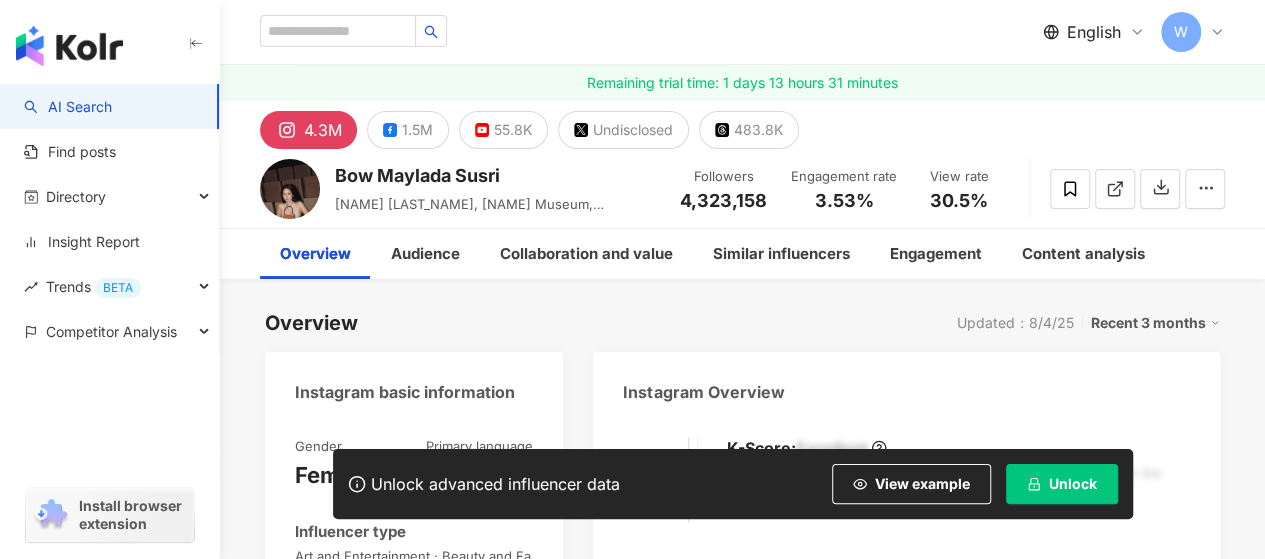 click on "Unlock" at bounding box center (1073, 484) 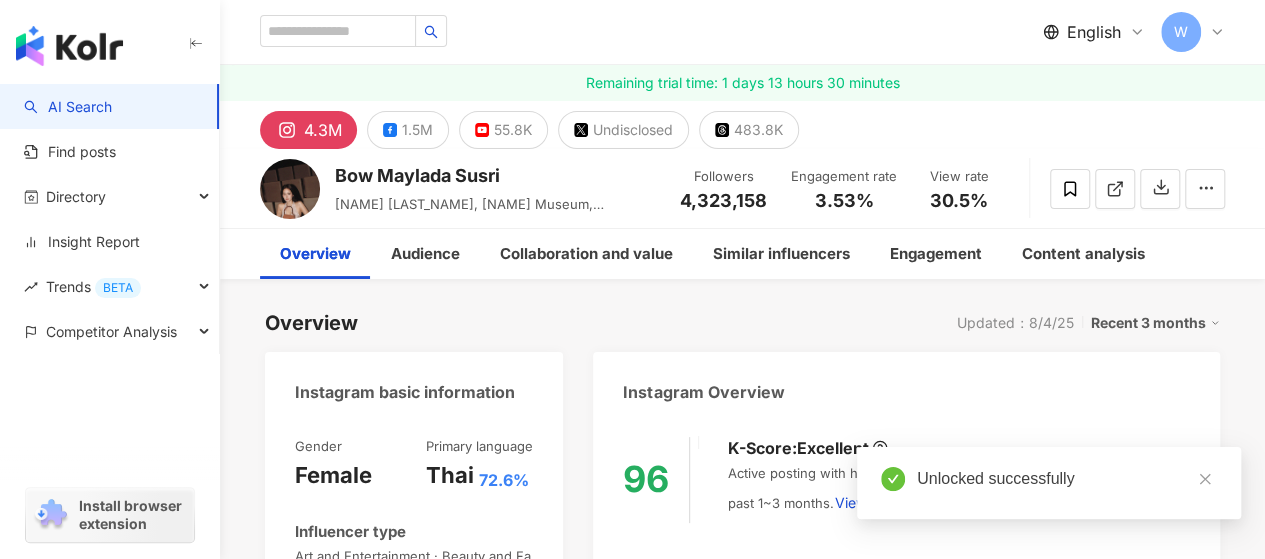 drag, startPoint x: 745, startPoint y: 216, endPoint x: 572, endPoint y: 557, distance: 382.37418 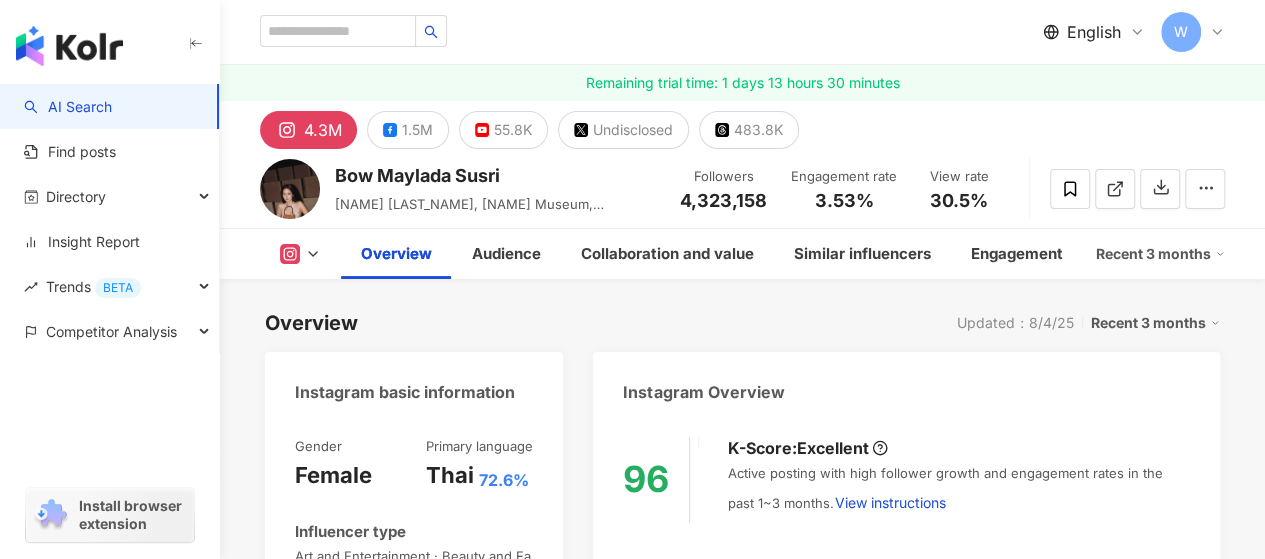 scroll, scrollTop: 500, scrollLeft: 0, axis: vertical 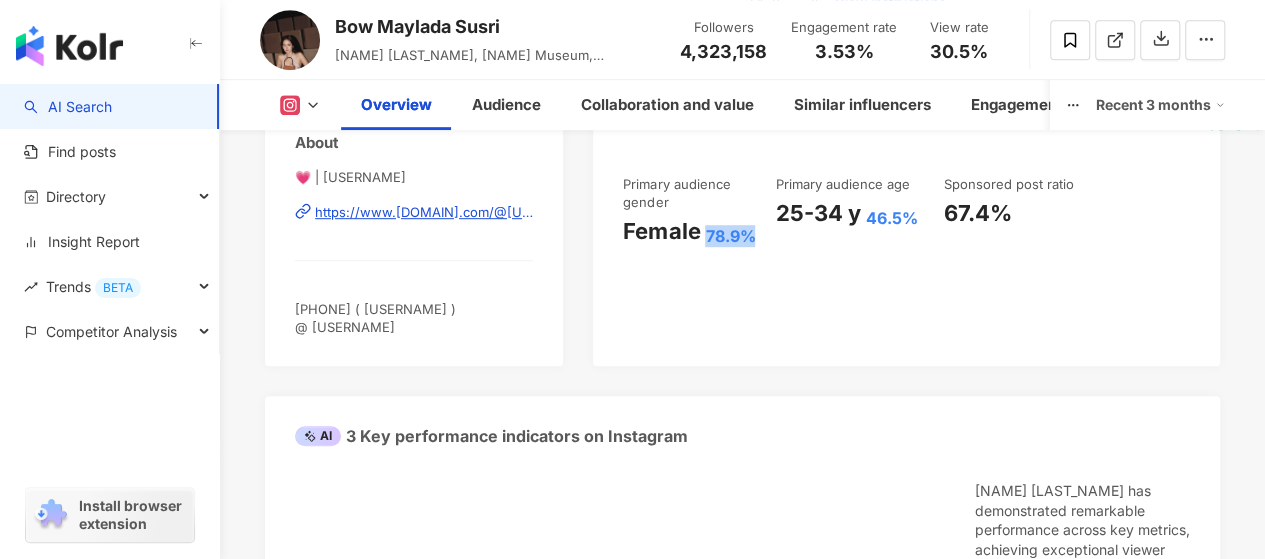 click on "25-34 y 46.5%" at bounding box center [849, 213] 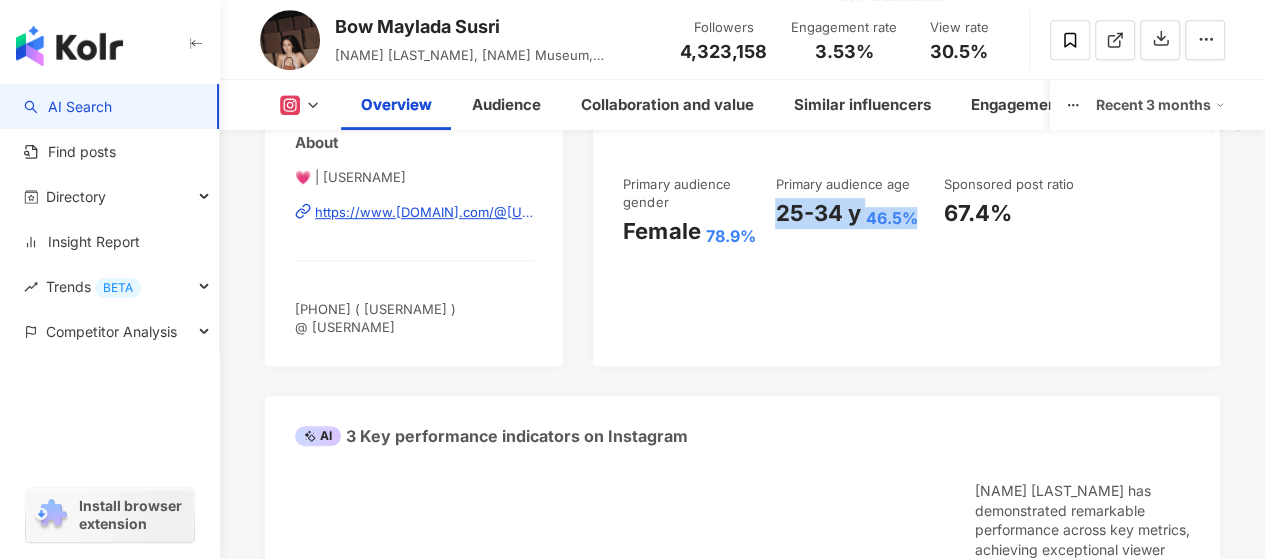 scroll, scrollTop: 0, scrollLeft: 0, axis: both 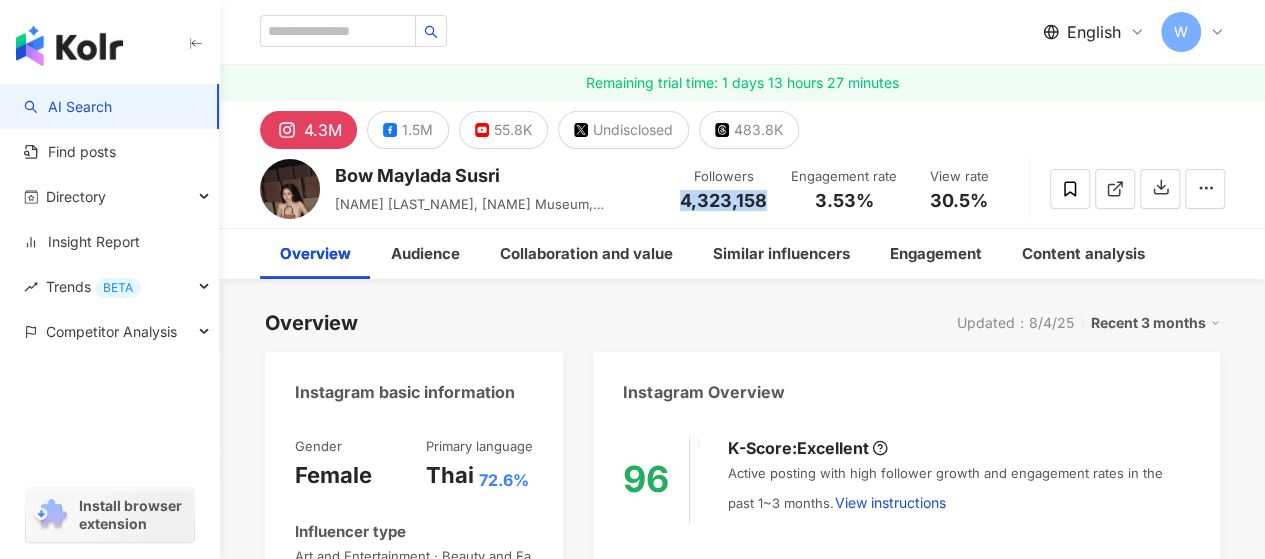 drag, startPoint x: 778, startPoint y: 199, endPoint x: 686, endPoint y: 201, distance: 92.021736 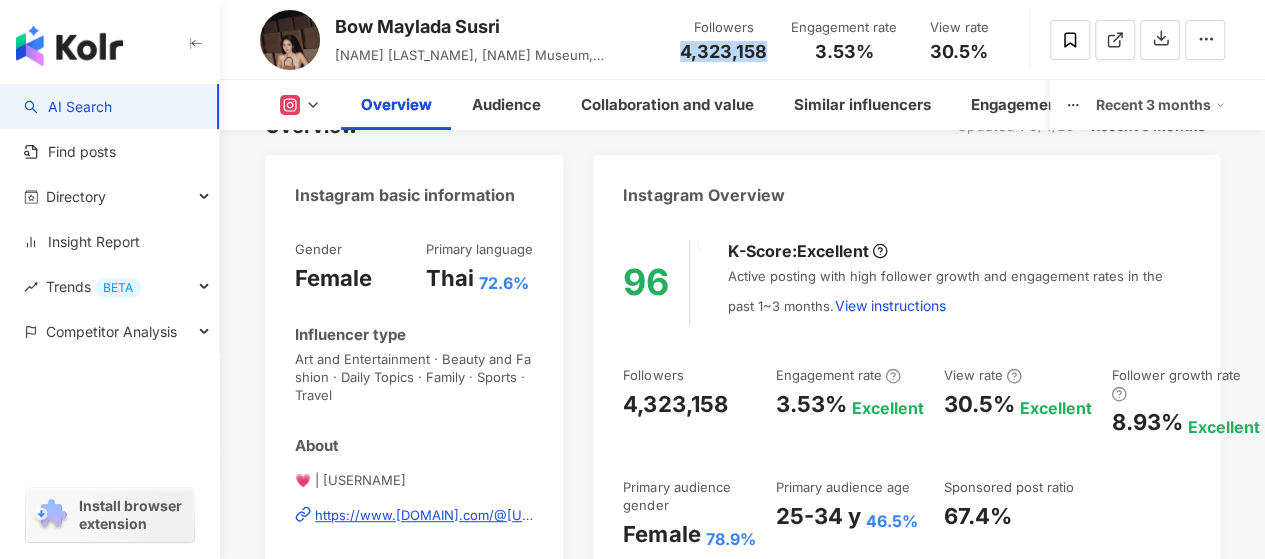 scroll, scrollTop: 500, scrollLeft: 0, axis: vertical 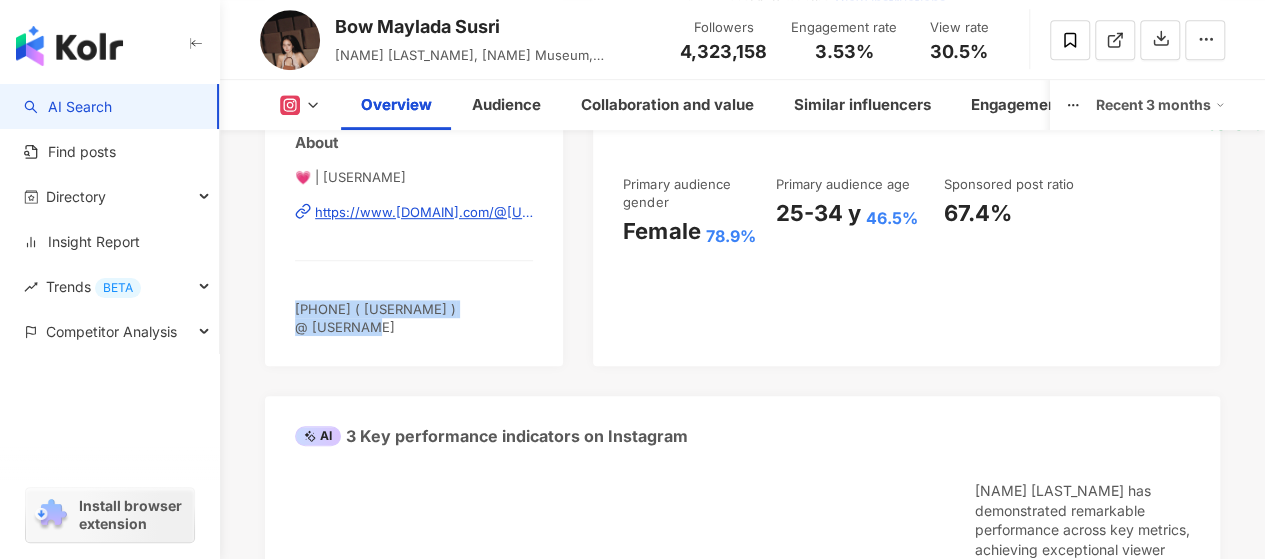 drag, startPoint x: 391, startPoint y: 328, endPoint x: 284, endPoint y: 302, distance: 110.11358 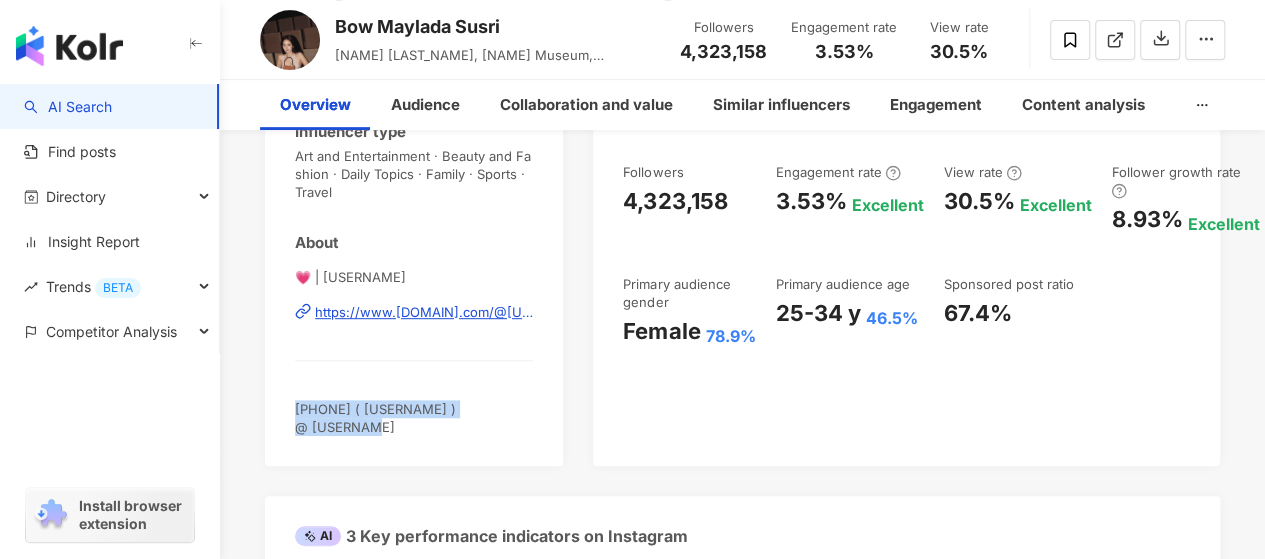 scroll, scrollTop: 0, scrollLeft: 0, axis: both 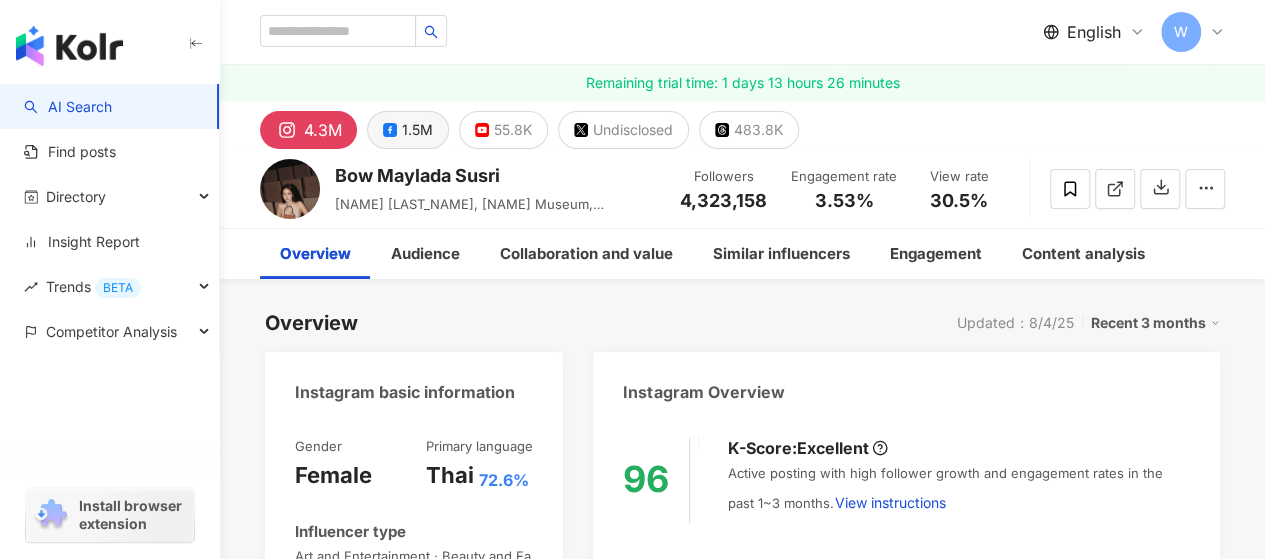 click on "1.5M" at bounding box center (408, 130) 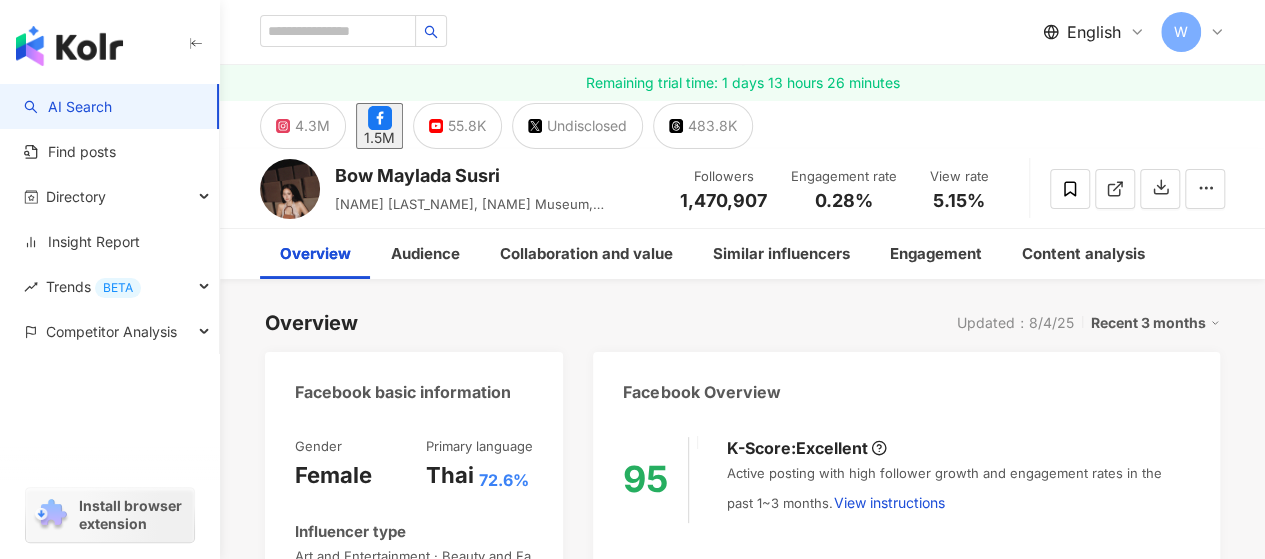 drag, startPoint x: 682, startPoint y: 199, endPoint x: 652, endPoint y: 553, distance: 355.26892 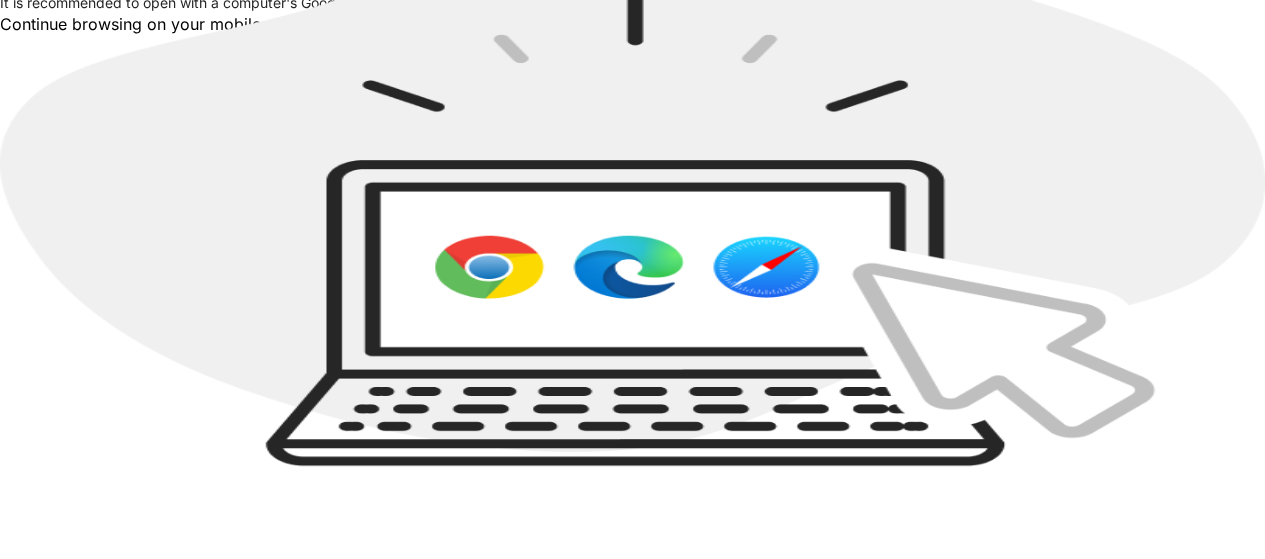 scroll, scrollTop: 155, scrollLeft: 0, axis: vertical 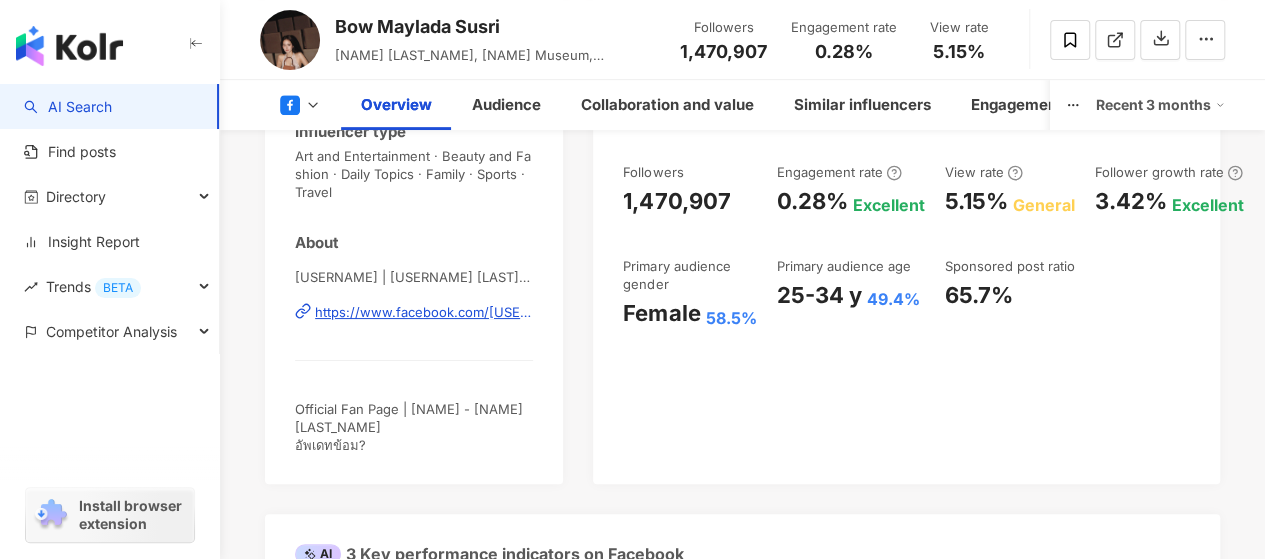 click on "55.8K" at bounding box center [467, -274] 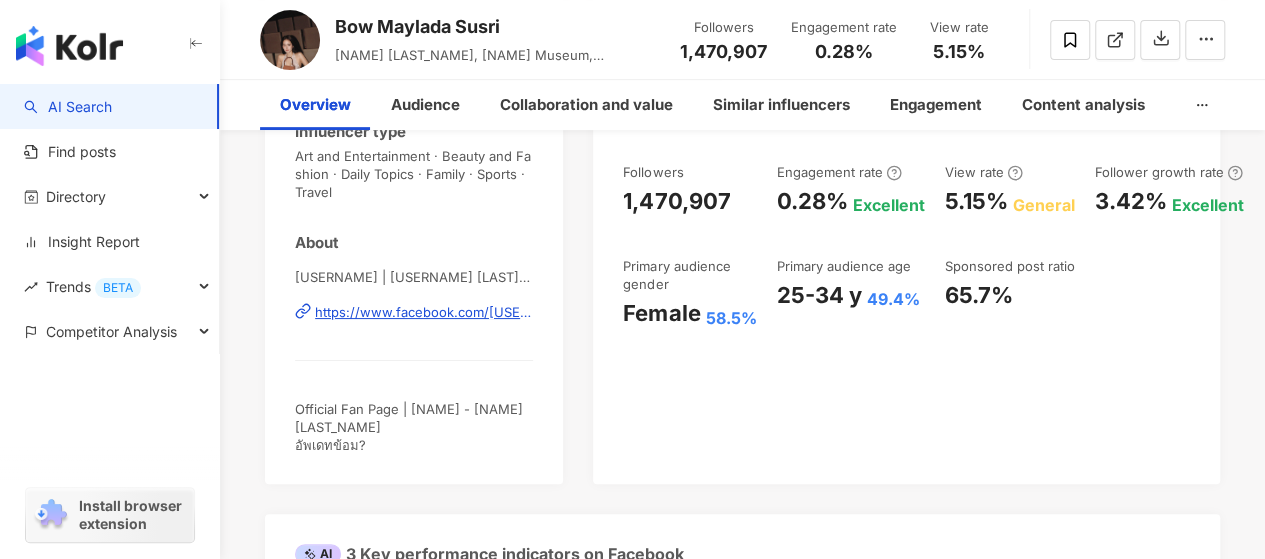 scroll, scrollTop: 0, scrollLeft: 0, axis: both 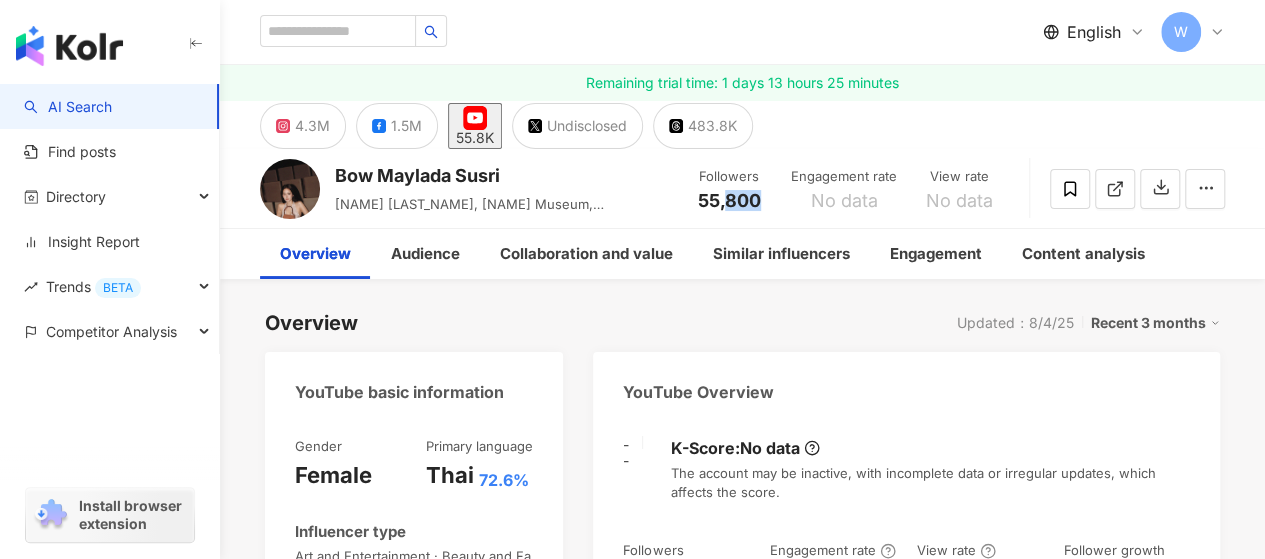 drag, startPoint x: 760, startPoint y: 200, endPoint x: 700, endPoint y: 197, distance: 60.074955 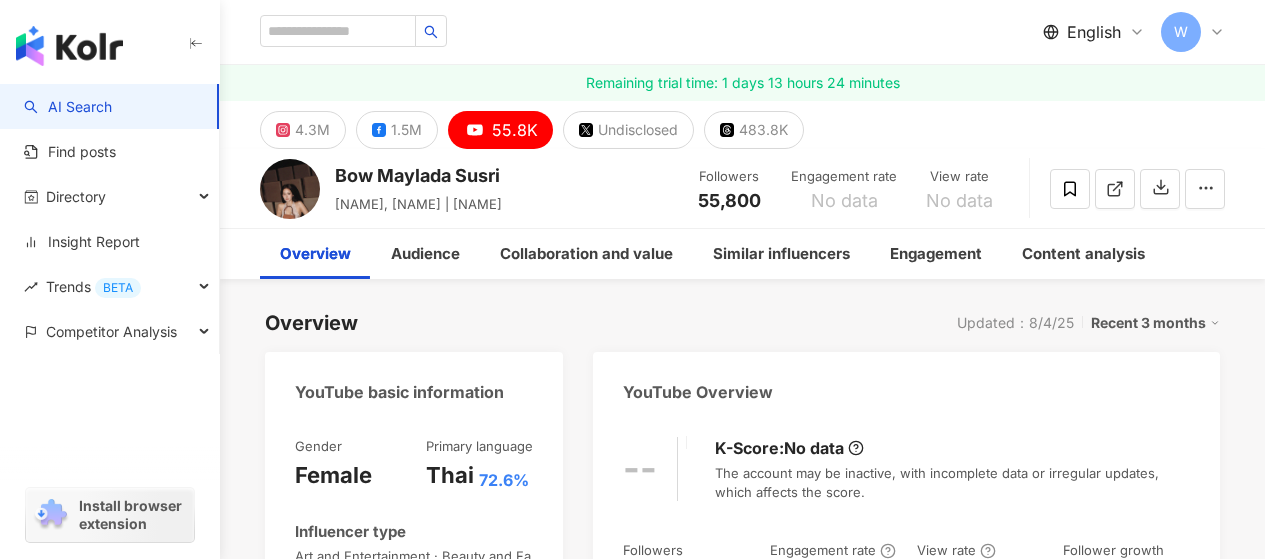 scroll, scrollTop: 0, scrollLeft: 0, axis: both 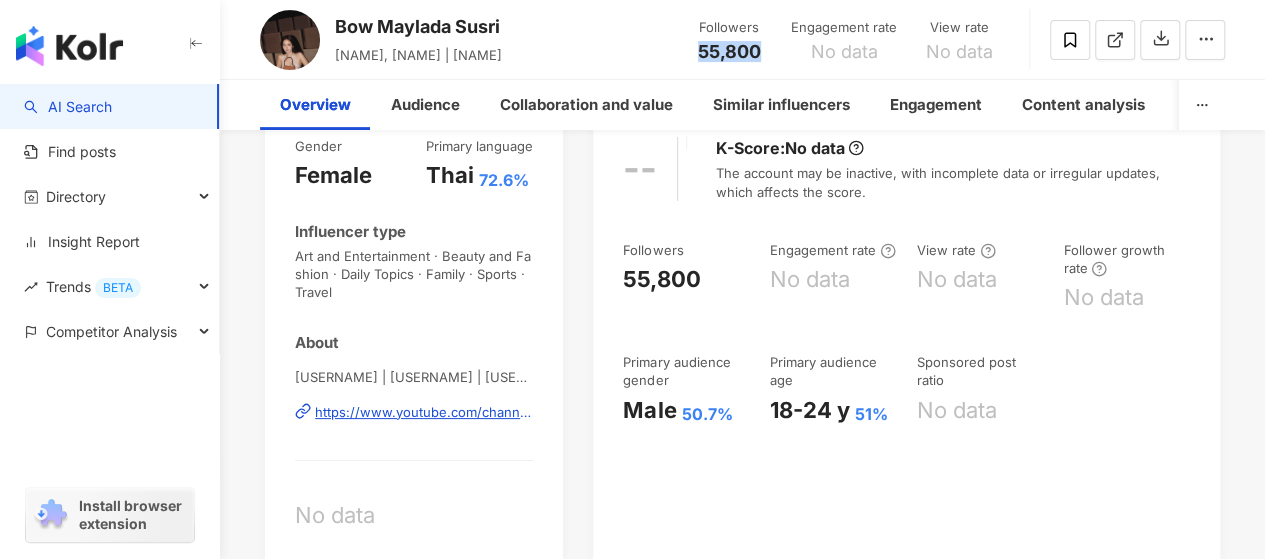 click at bounding box center (338, -269) 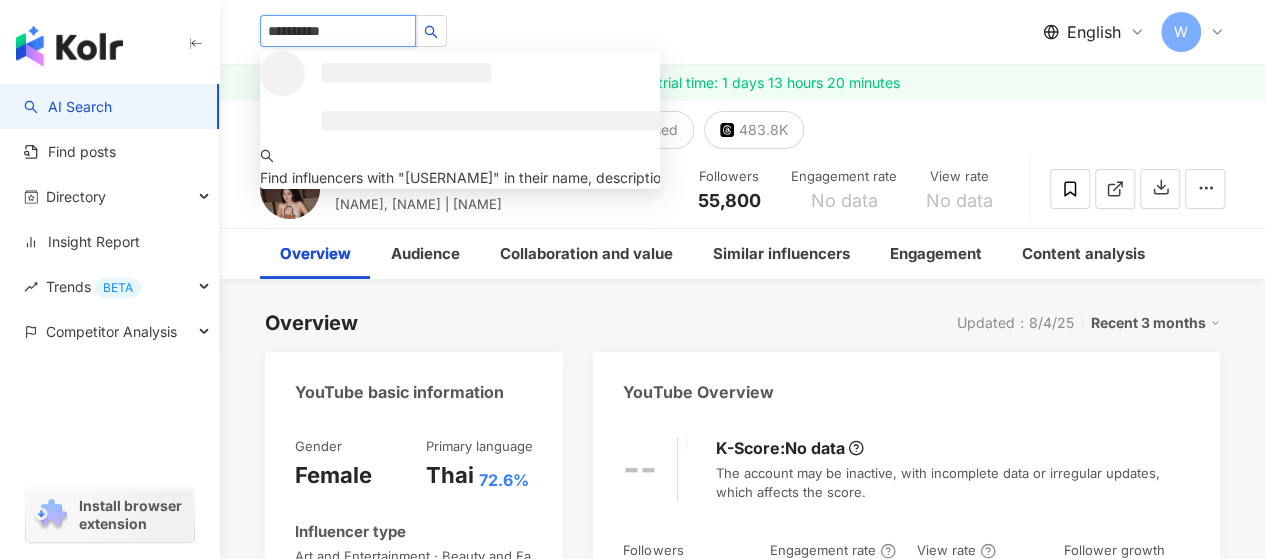 type on "**********" 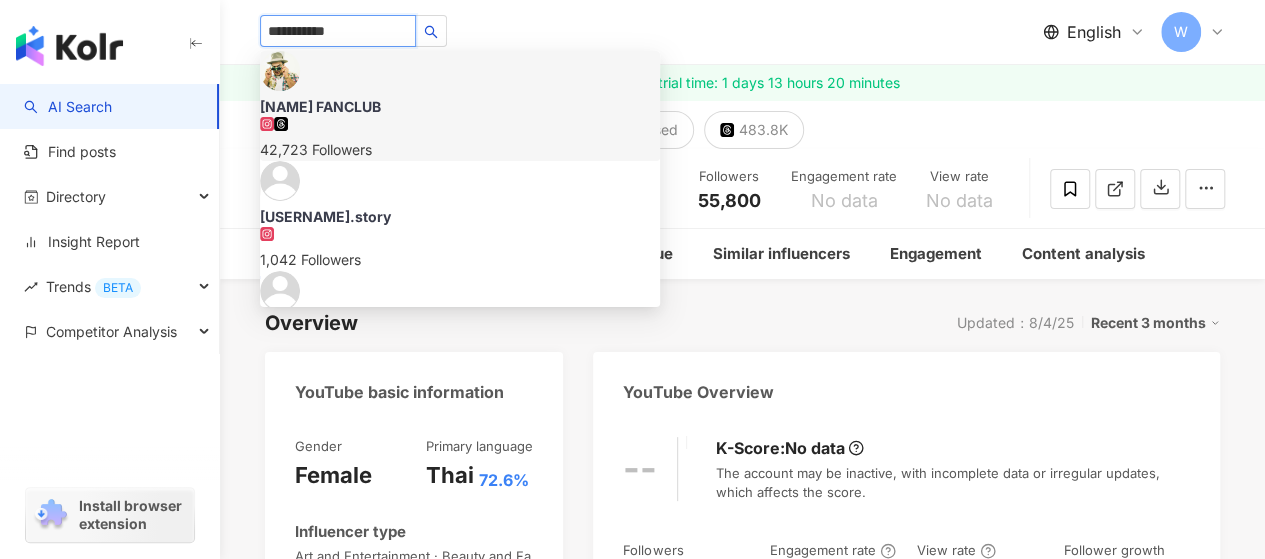 click on "42,723   Followers" at bounding box center (460, 150) 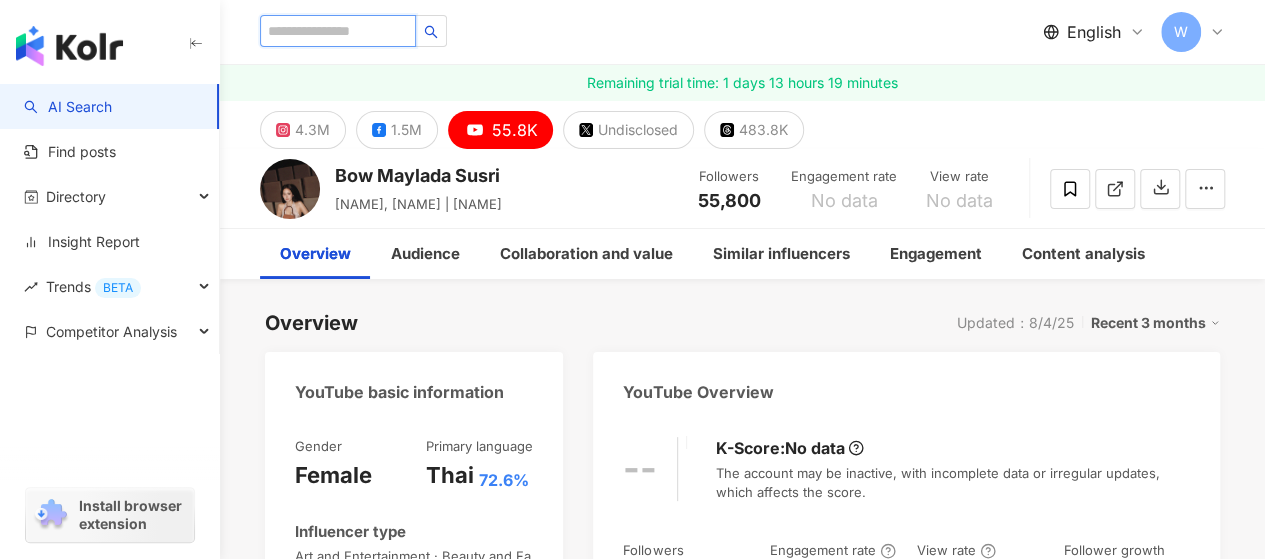 click at bounding box center (338, 31) 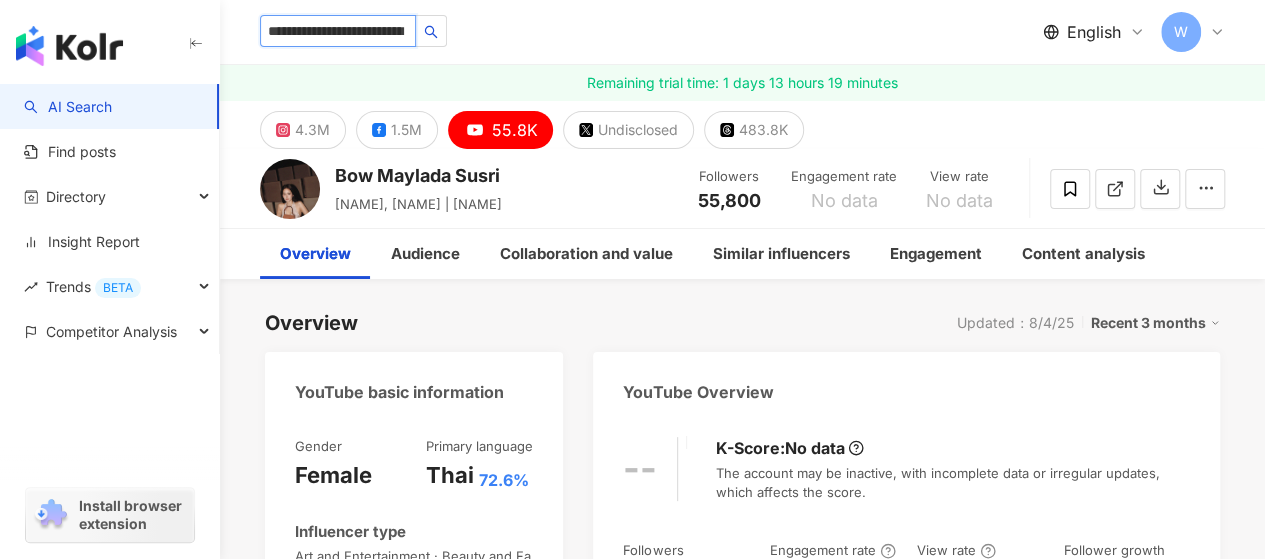 scroll, scrollTop: 0, scrollLeft: 28, axis: horizontal 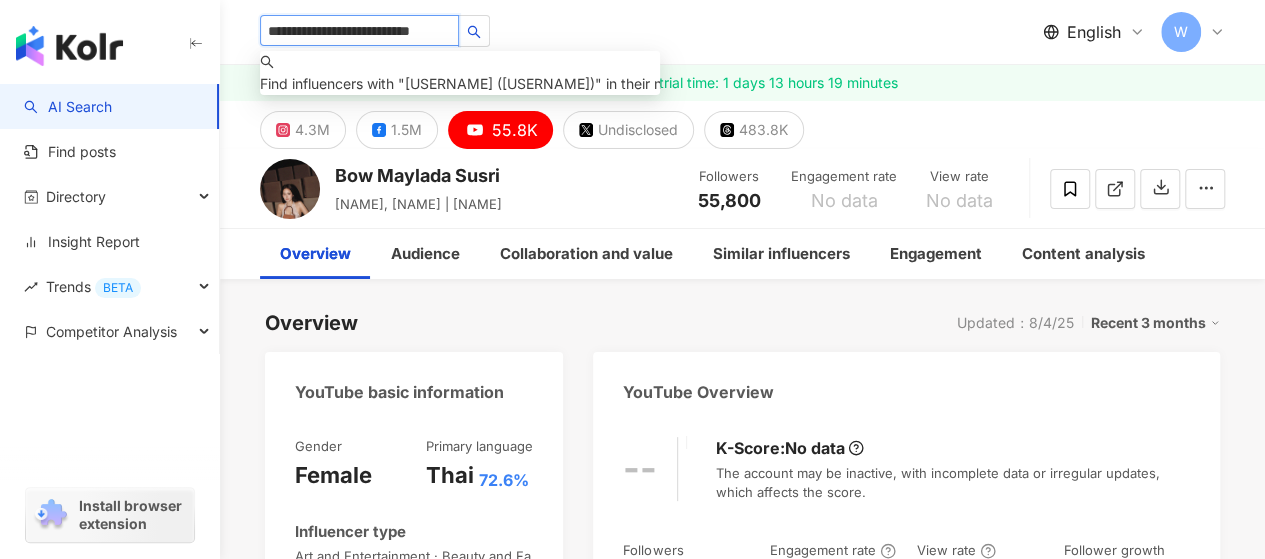 drag, startPoint x: 348, startPoint y: 28, endPoint x: 452, endPoint y: 28, distance: 104 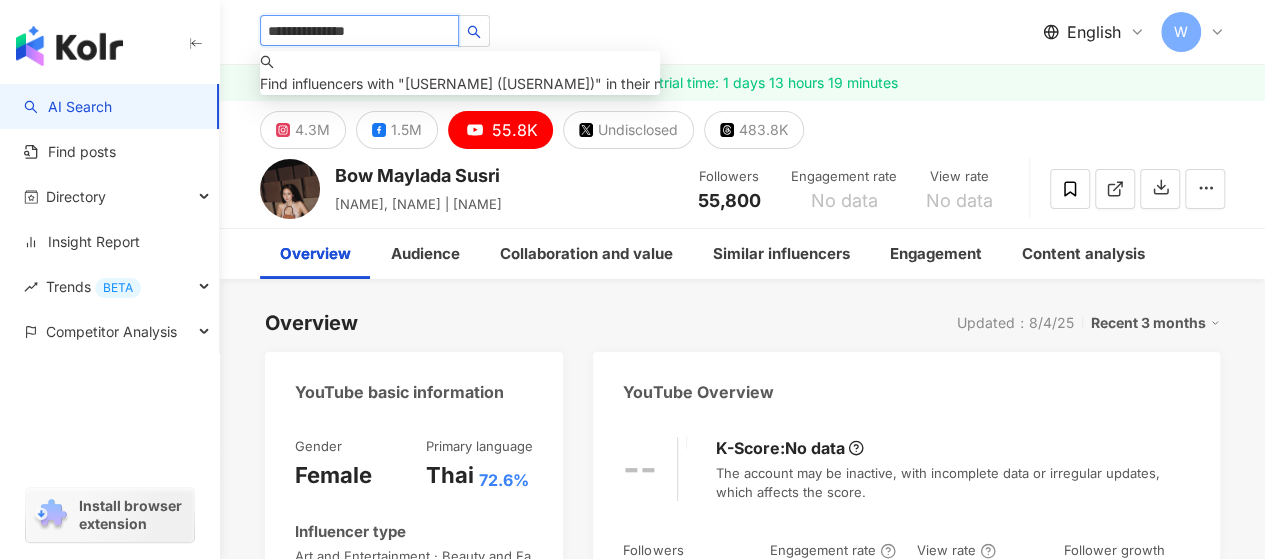 scroll, scrollTop: 0, scrollLeft: 0, axis: both 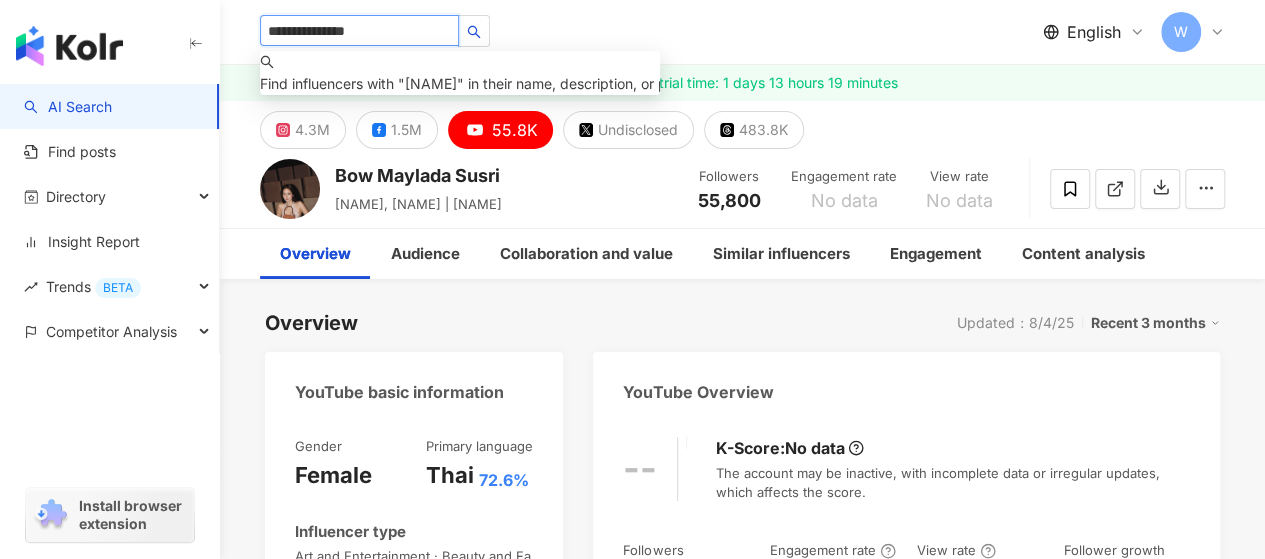 type on "**********" 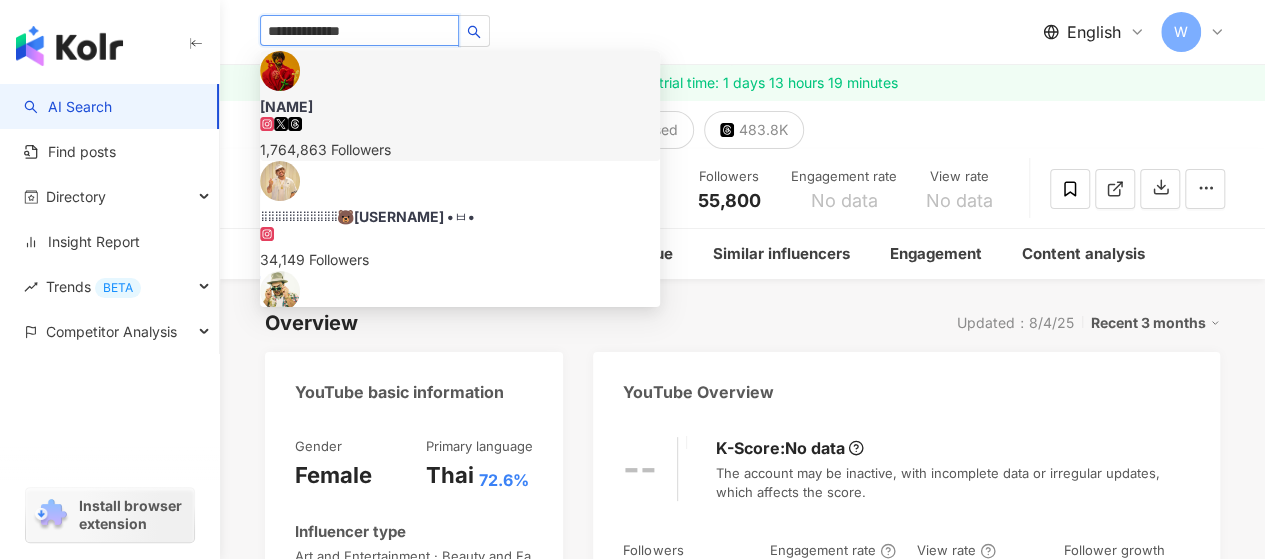 click on "1,764,863   Followers" at bounding box center (460, 150) 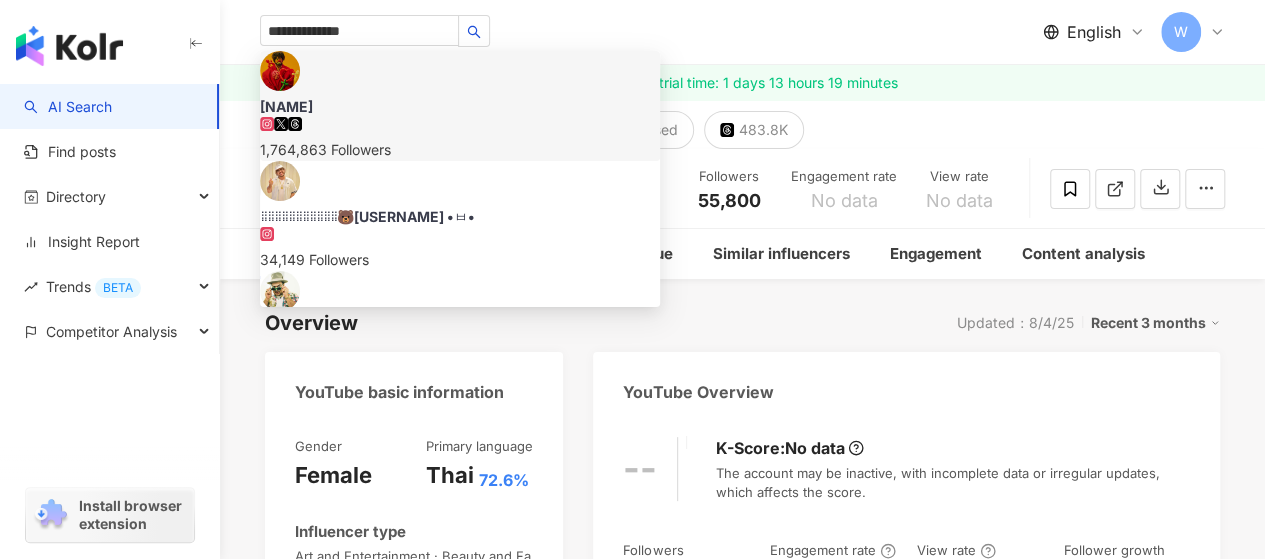type 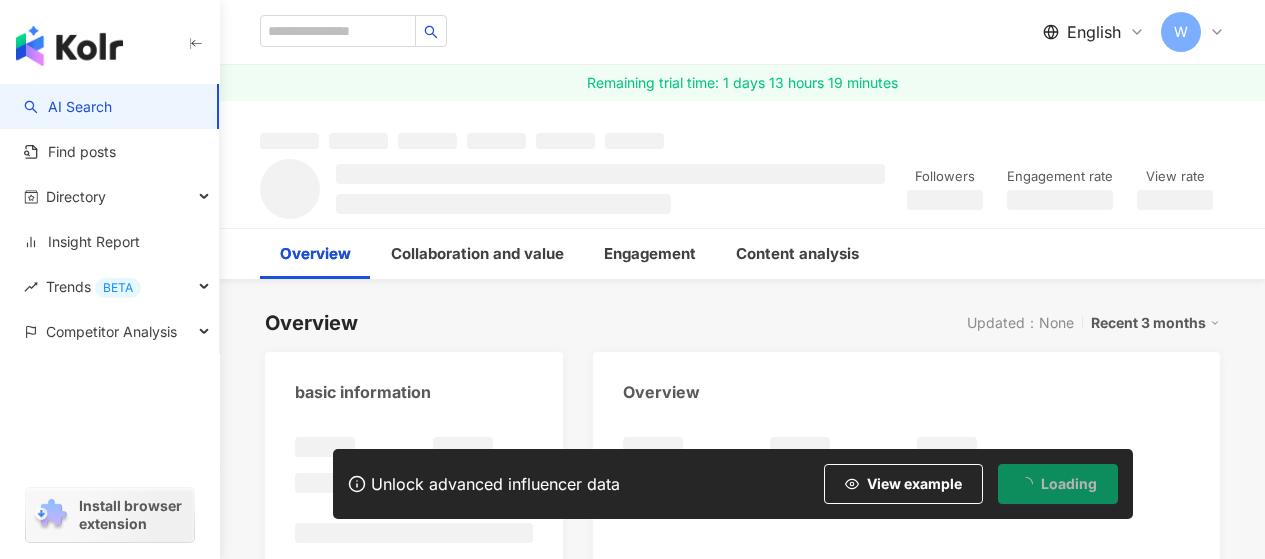scroll, scrollTop: 0, scrollLeft: 0, axis: both 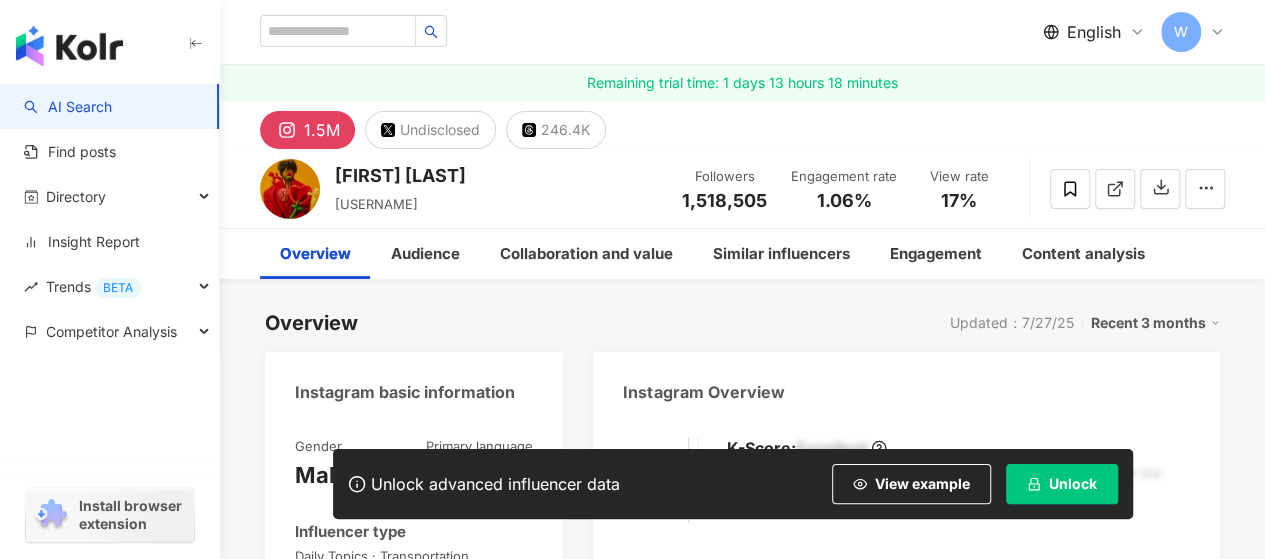 click on "Unlock" at bounding box center [1073, 484] 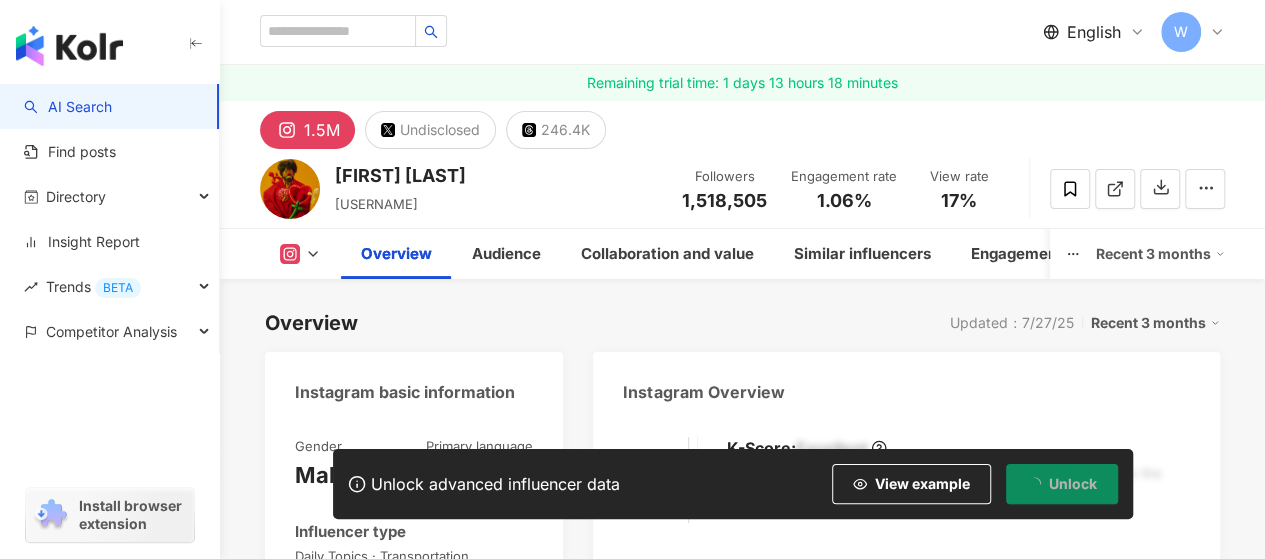 scroll, scrollTop: 200, scrollLeft: 0, axis: vertical 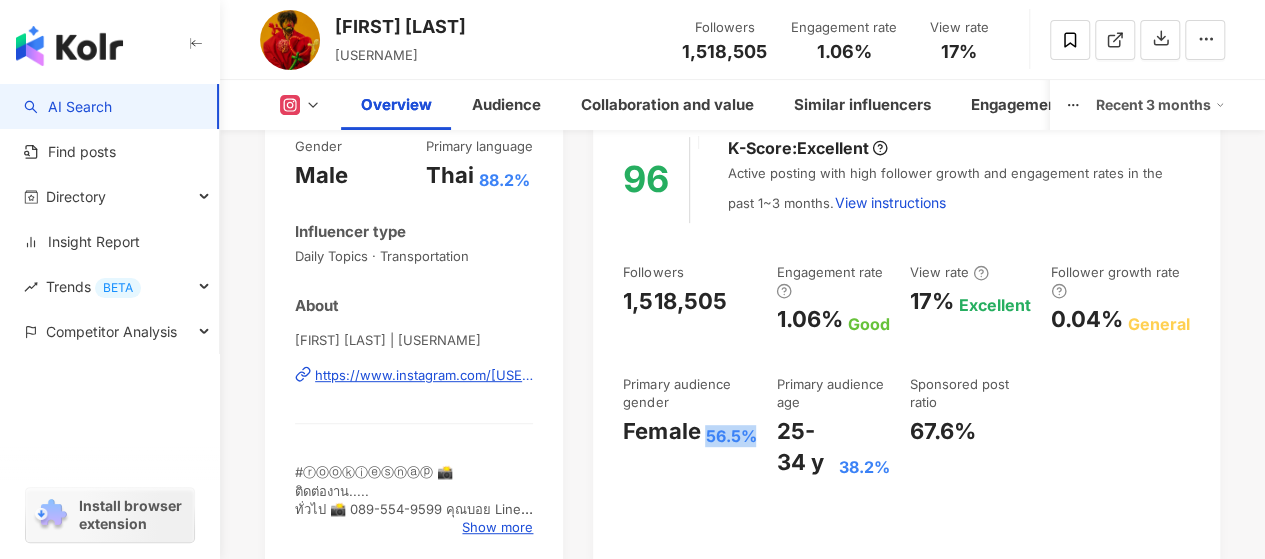 drag, startPoint x: 754, startPoint y: 435, endPoint x: 709, endPoint y: 443, distance: 45.705578 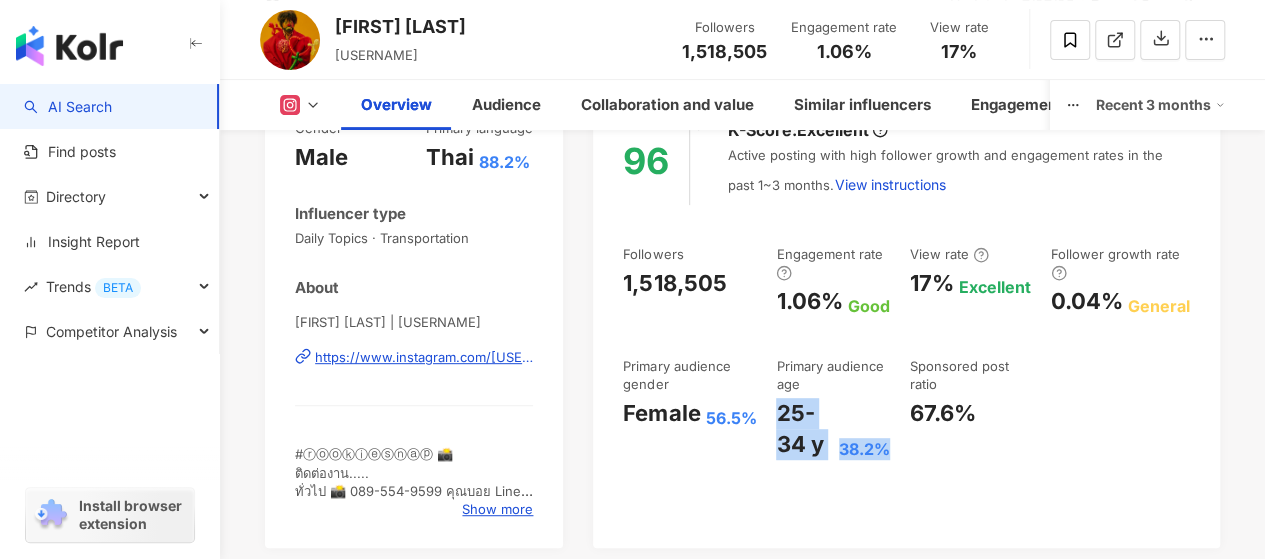 scroll, scrollTop: 300, scrollLeft: 0, axis: vertical 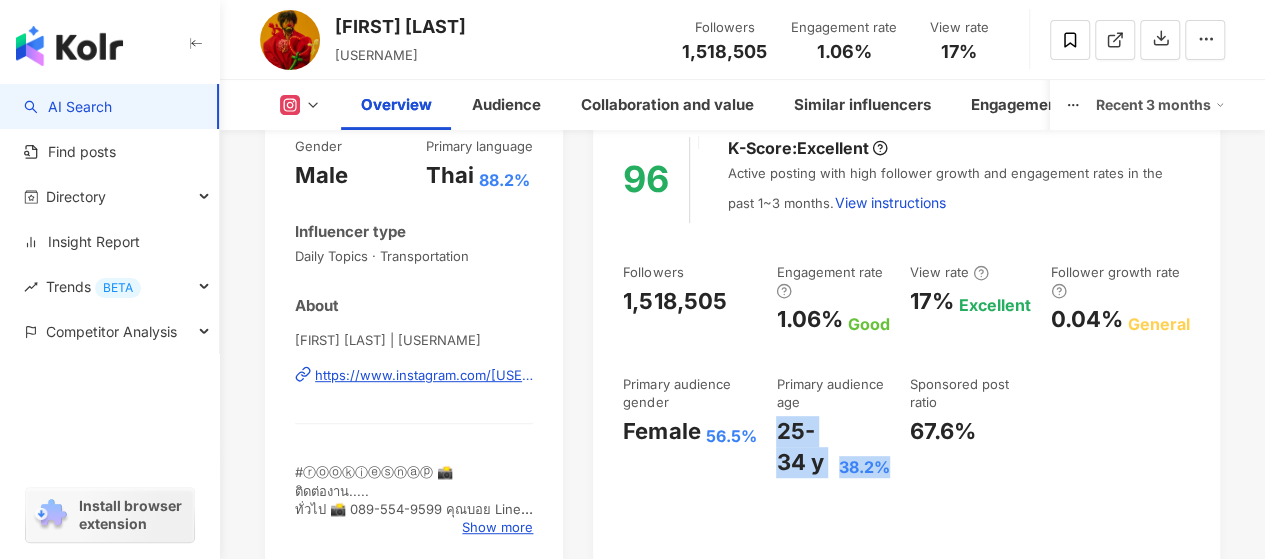 copy on "25-34 y 38.2%" 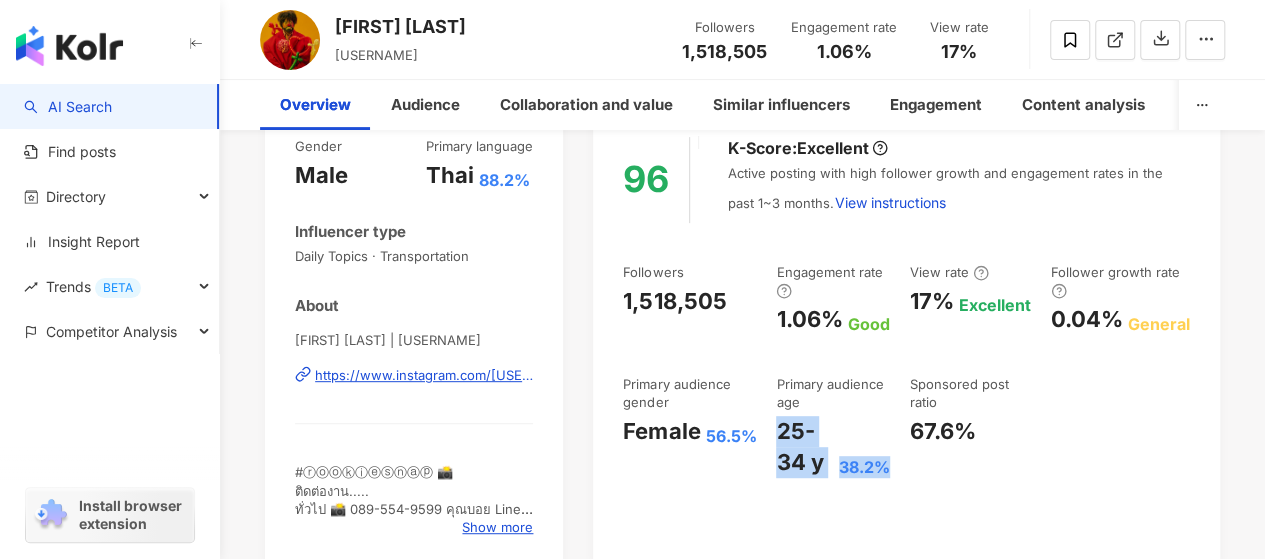 scroll, scrollTop: 0, scrollLeft: 0, axis: both 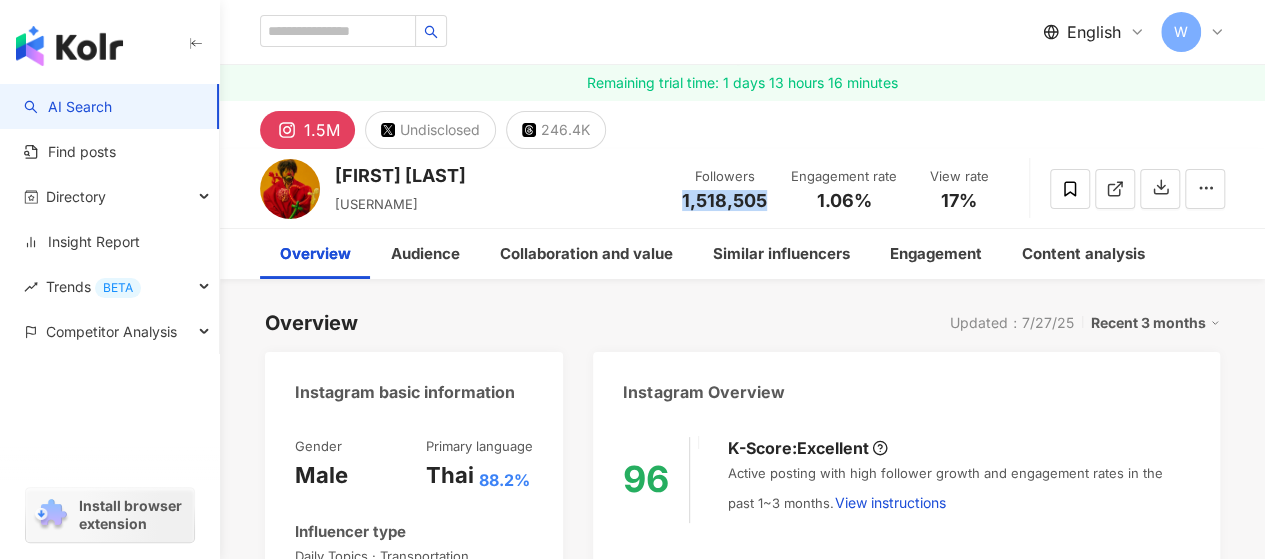 drag, startPoint x: 769, startPoint y: 203, endPoint x: 684, endPoint y: 198, distance: 85.146935 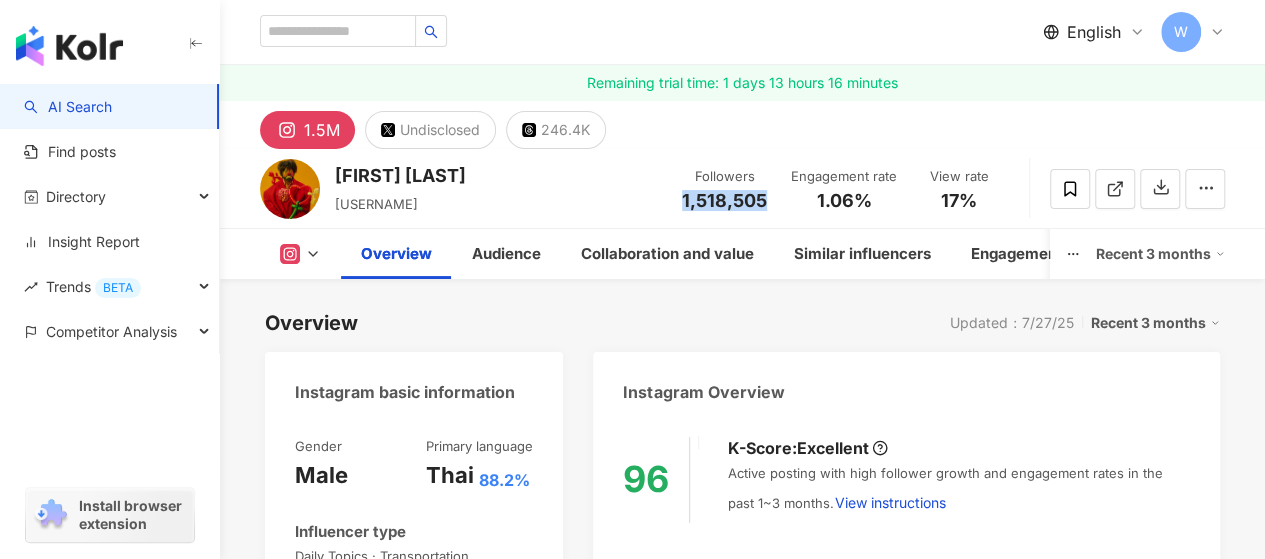 scroll, scrollTop: 200, scrollLeft: 0, axis: vertical 